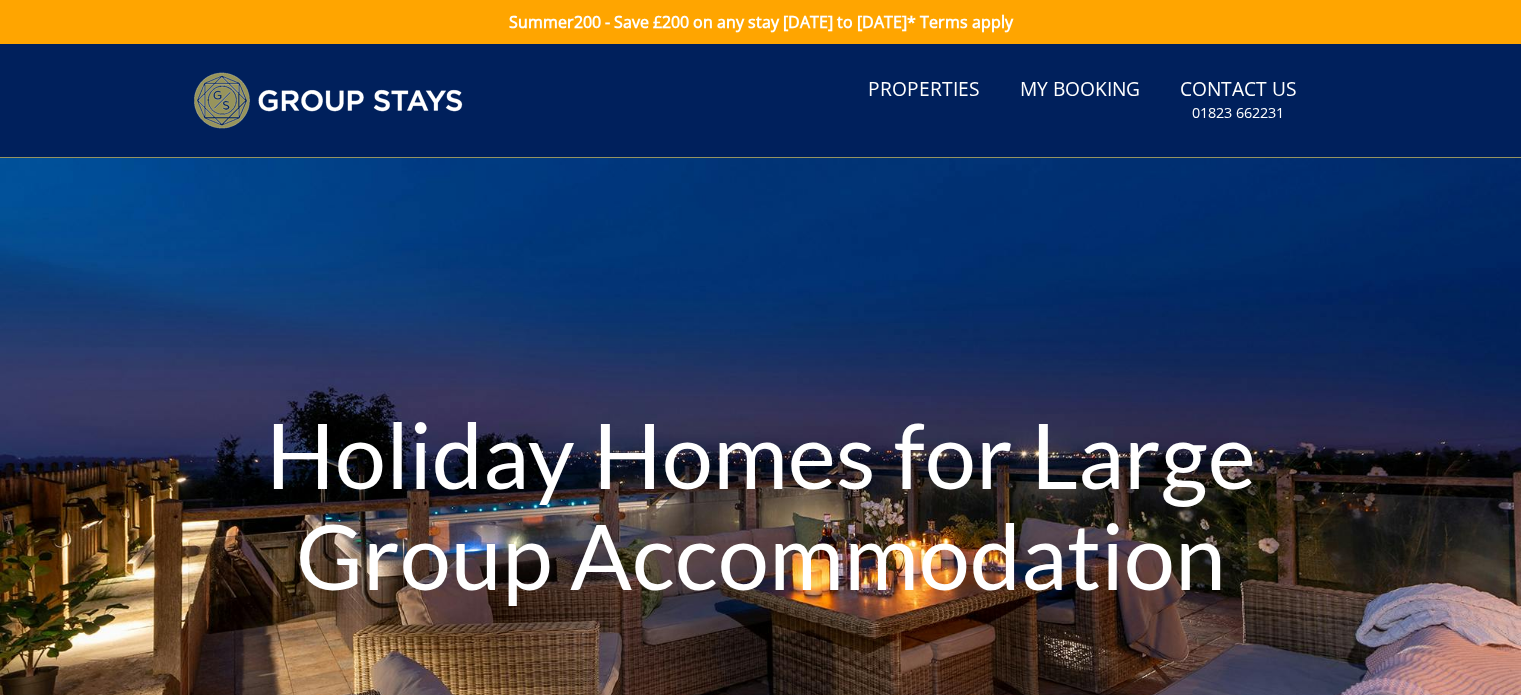 scroll, scrollTop: 0, scrollLeft: 0, axis: both 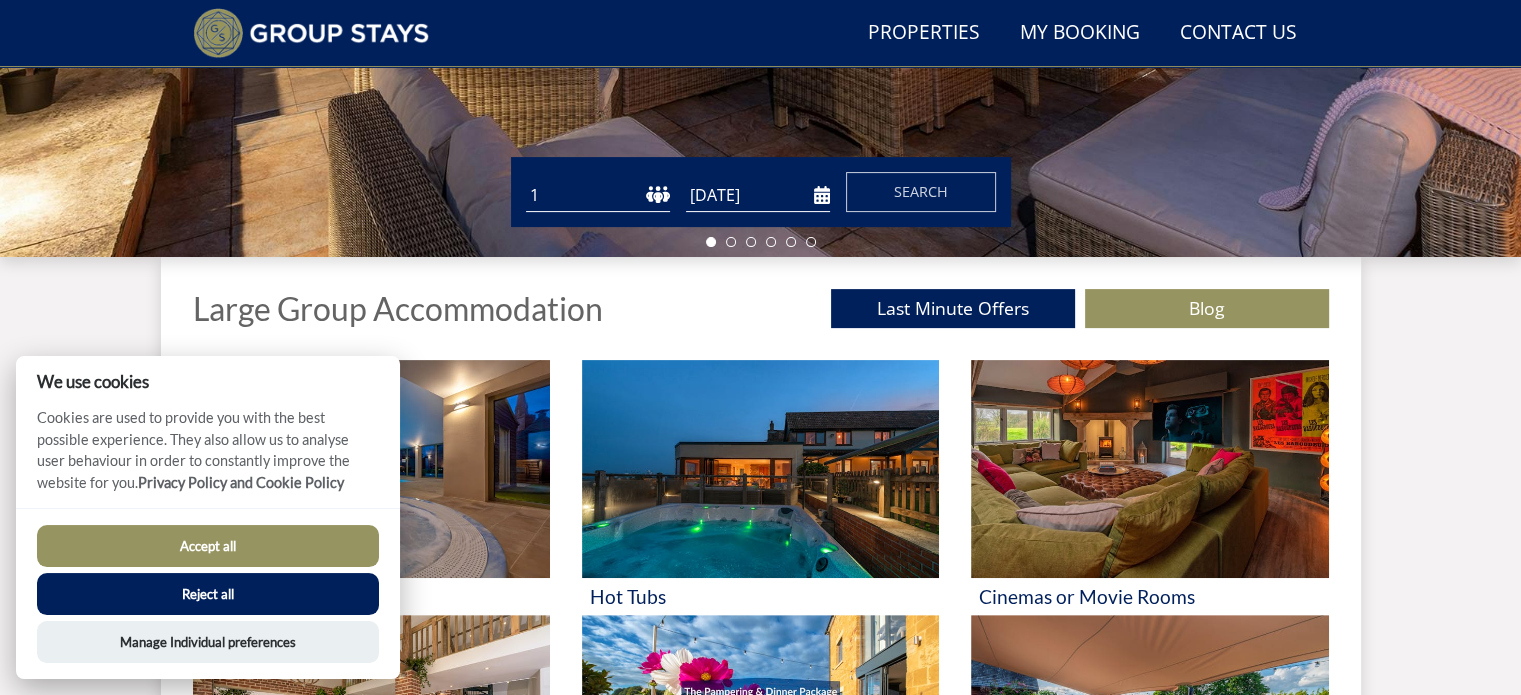 click on "Accept all" at bounding box center [208, 546] 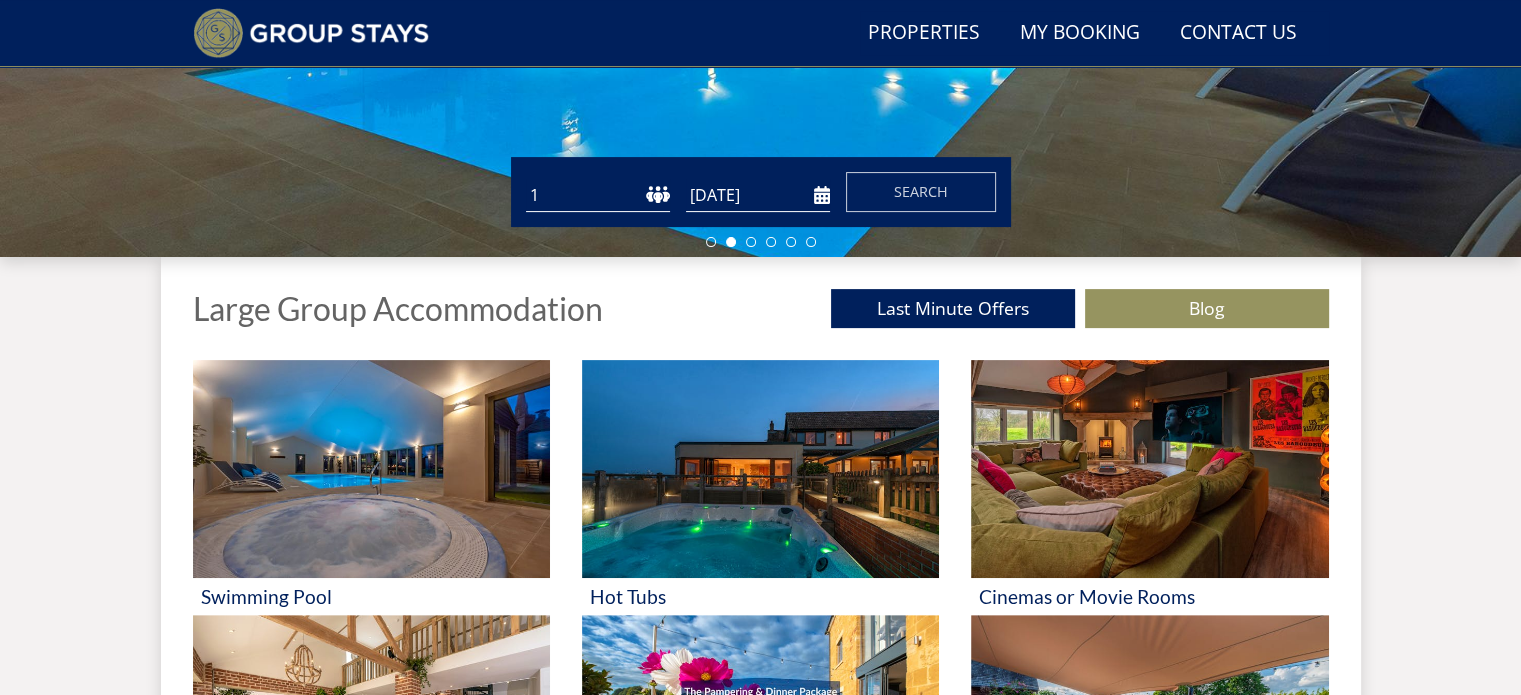 click on "1
2
3
4
5
6
7
8
9
10
11
12
13
14
15
16
17
18
19
20
21
22
23
24
25
26
27
28
29
30
31
32
33
34
35
36
37
38
39
40
41
42
43
44
45
46
47
48
49
50" at bounding box center (598, 195) 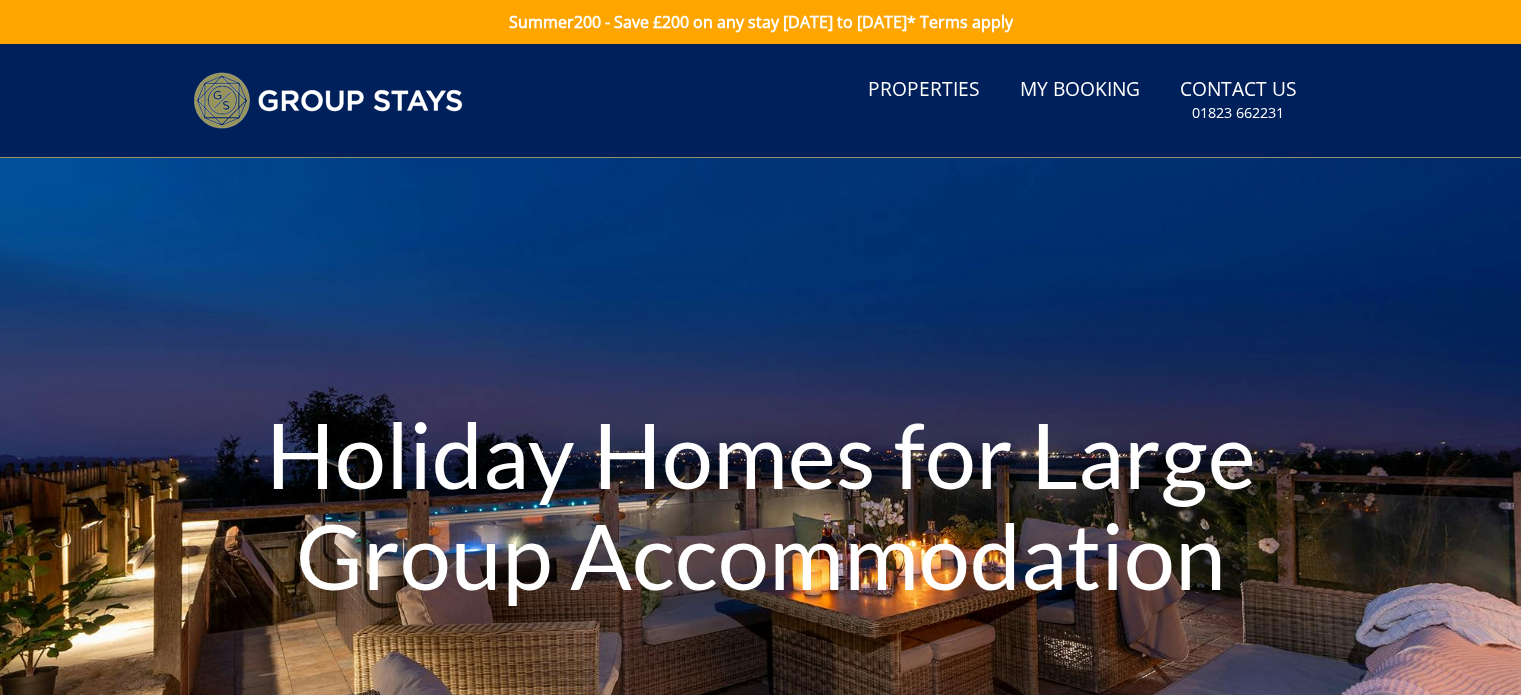 scroll, scrollTop: 600, scrollLeft: 0, axis: vertical 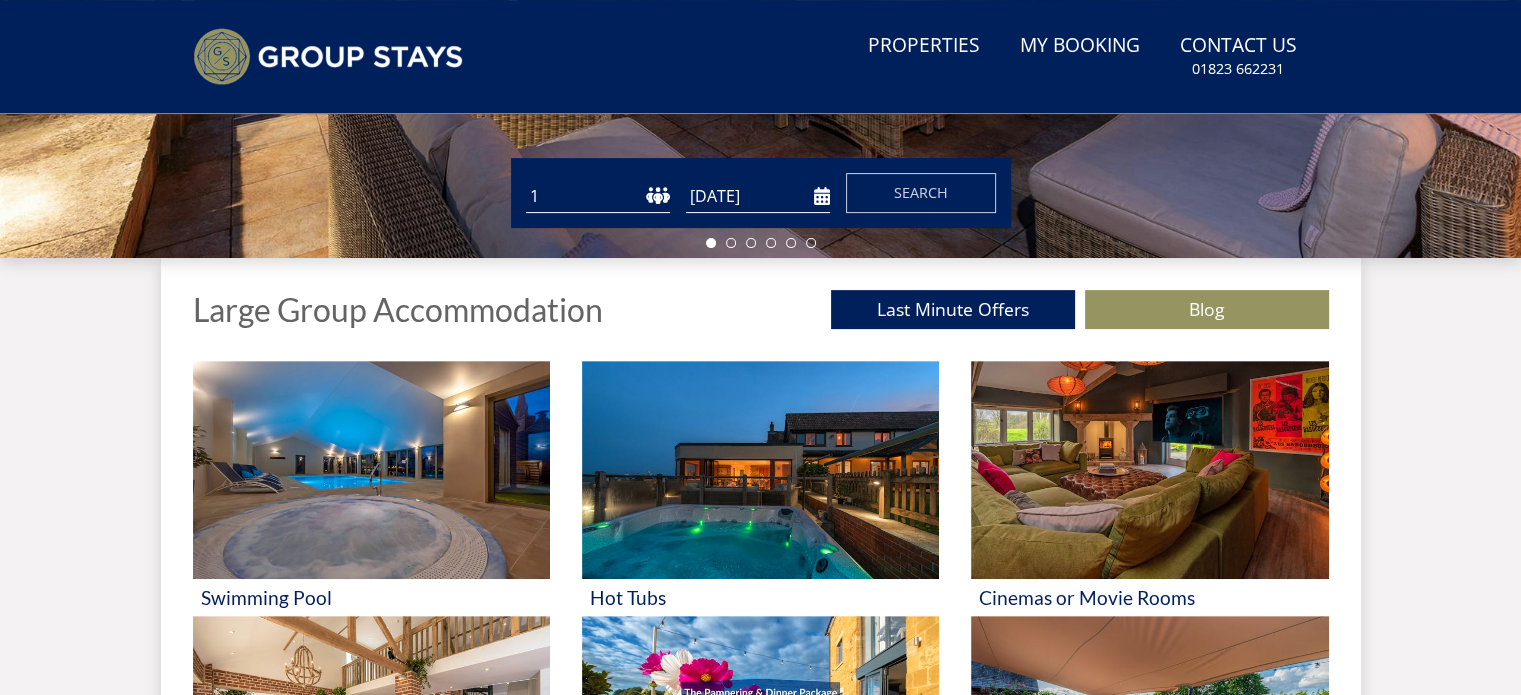 click on "1
2
3
4
5
6
7
8
9
10
11
12
13
14
15
16
17
18
19
20
21
22
23
24
25
26
27
28
29
30
31
32
33
34
35
36
37
38
39
40
41
42
43
44
45
46
47
48
49
50" at bounding box center [598, 196] 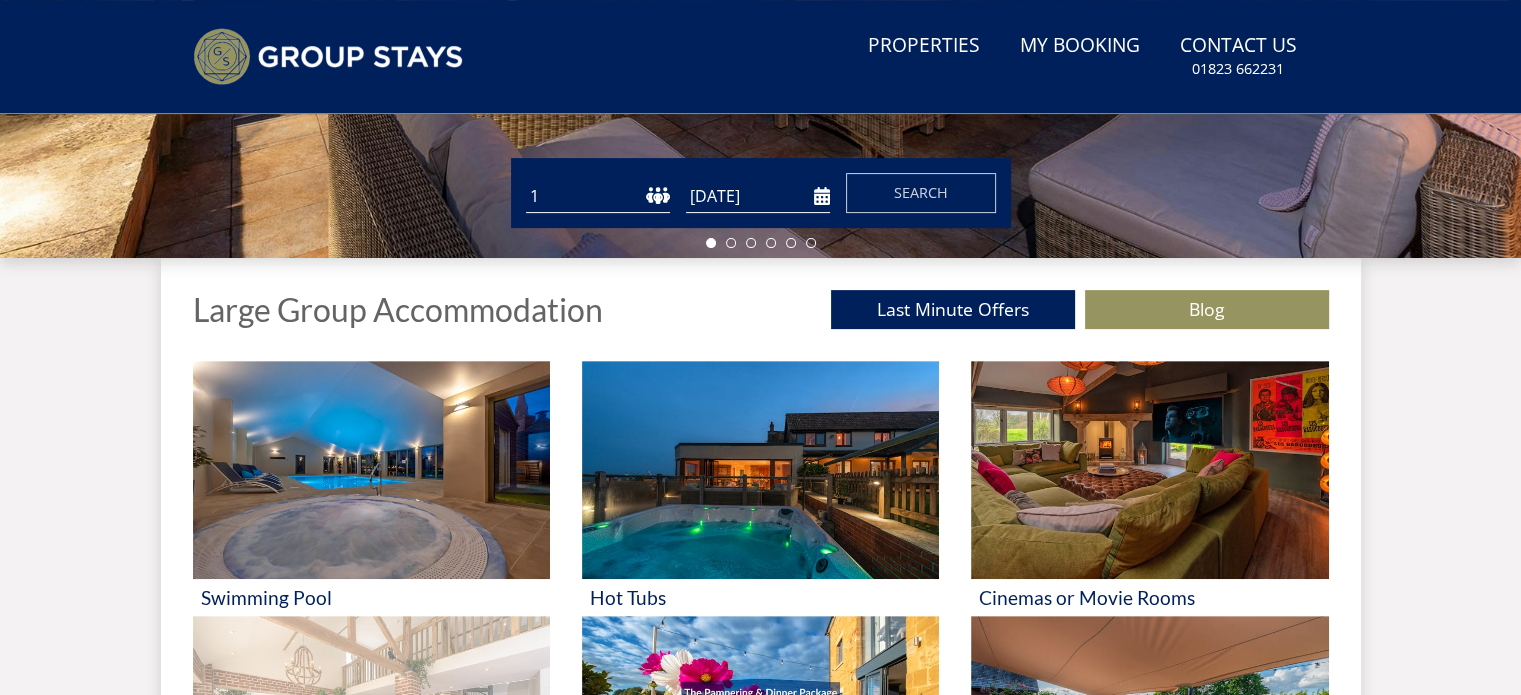 select on "24" 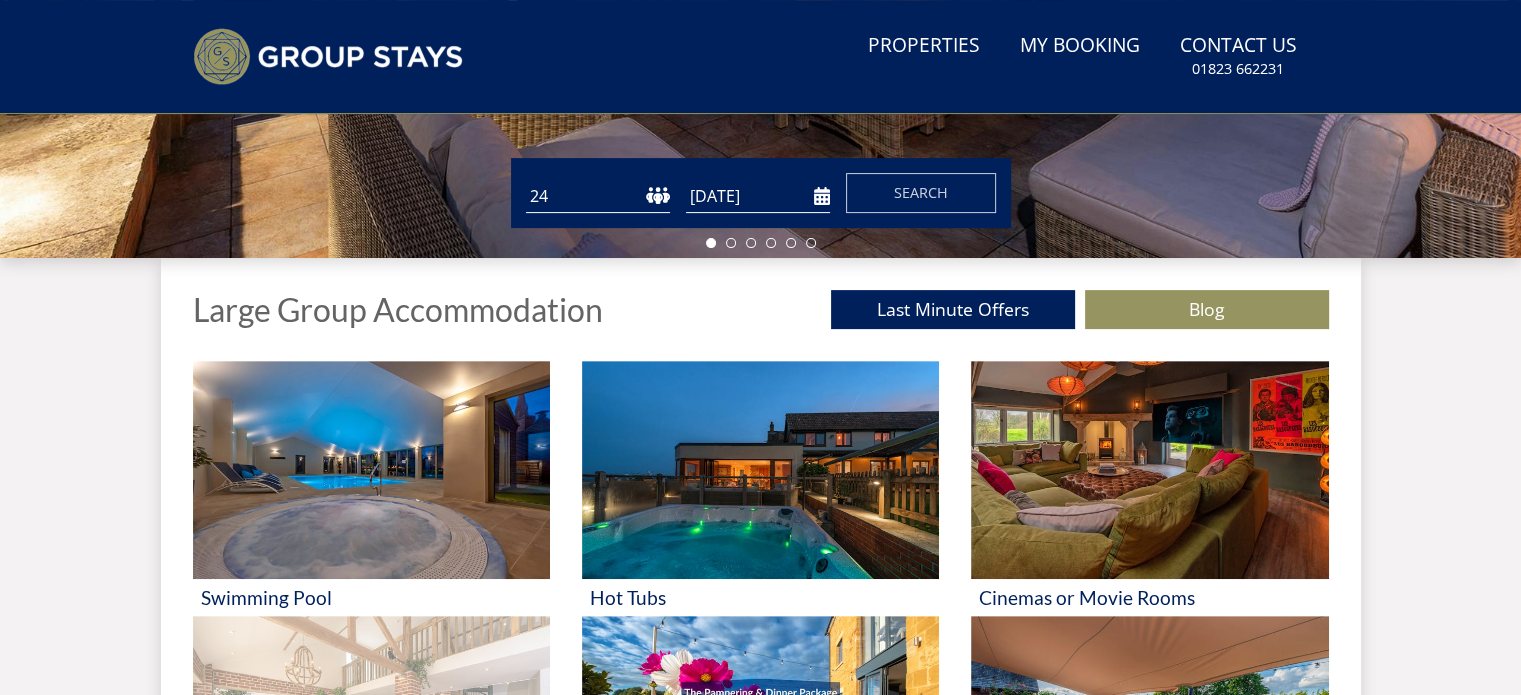 click on "1
2
3
4
5
6
7
8
9
10
11
12
13
14
15
16
17
18
19
20
21
22
23
24
25
26
27
28
29
30
31
32
33
34
35
36
37
38
39
40
41
42
43
44
45
46
47
48
49
50" at bounding box center [598, 196] 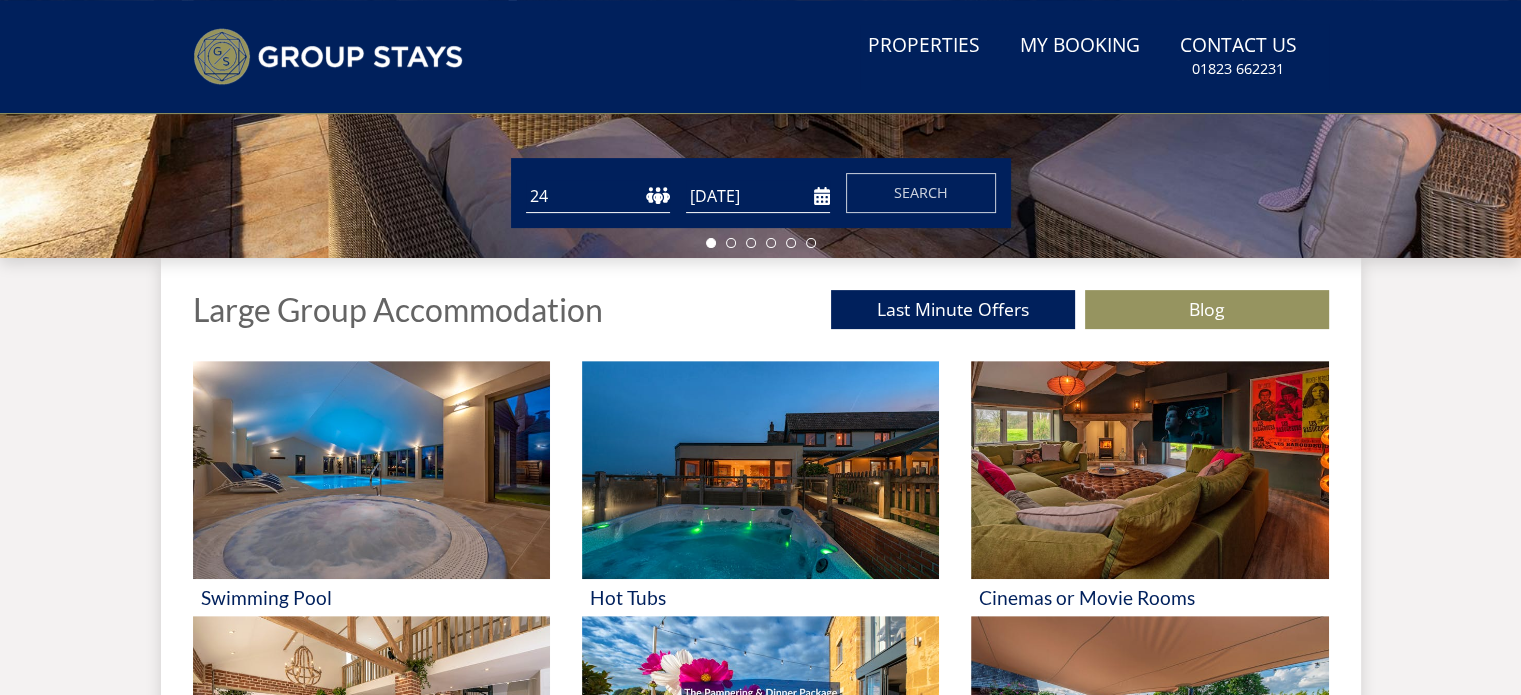 click on "[DATE]" at bounding box center [758, 196] 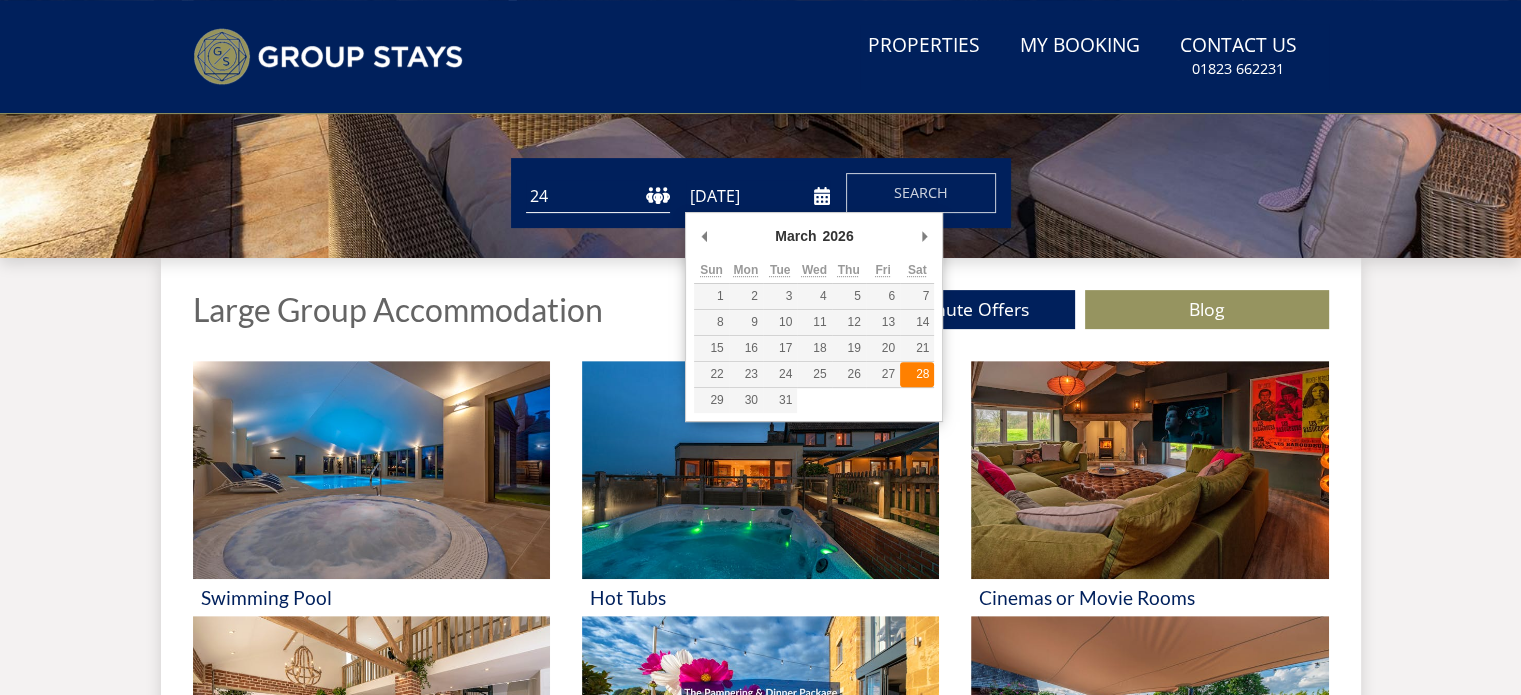 type on "28/03/2026" 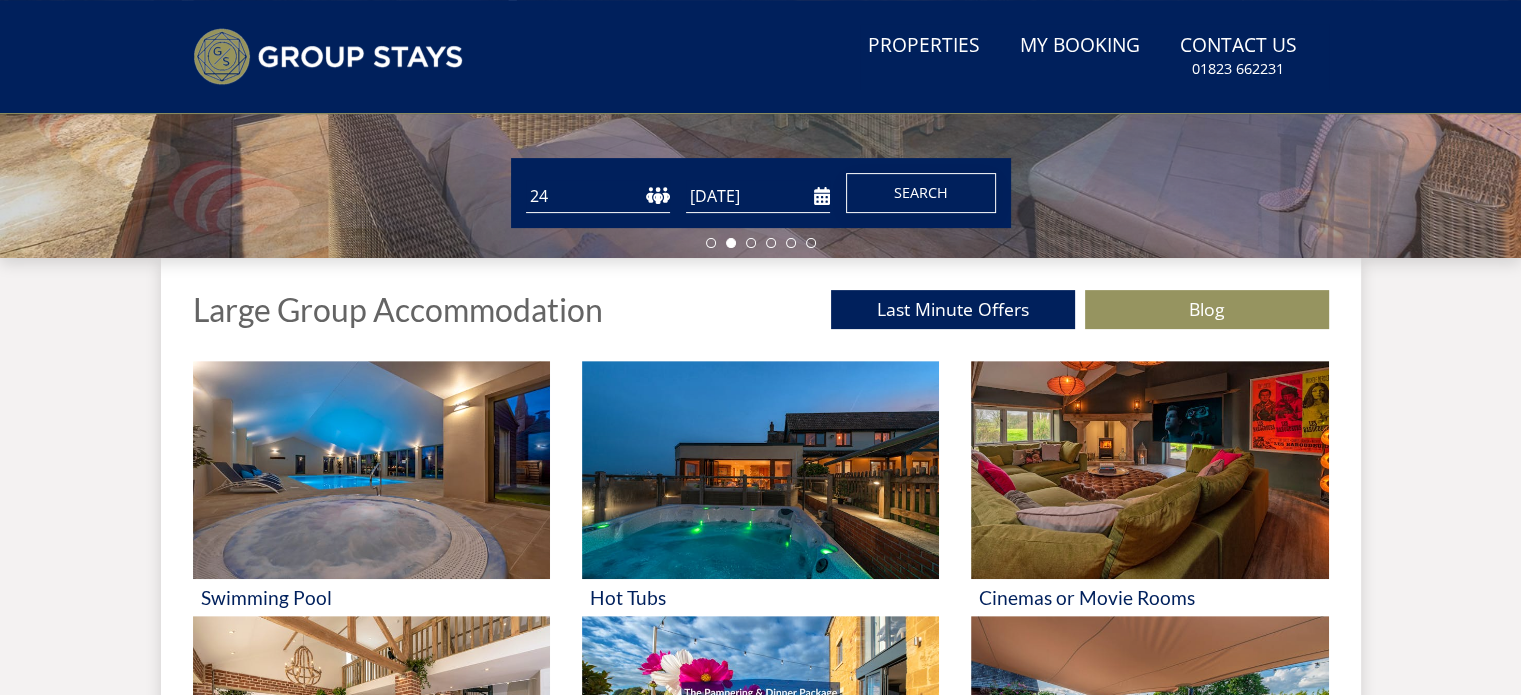 click on "Search" at bounding box center (921, 193) 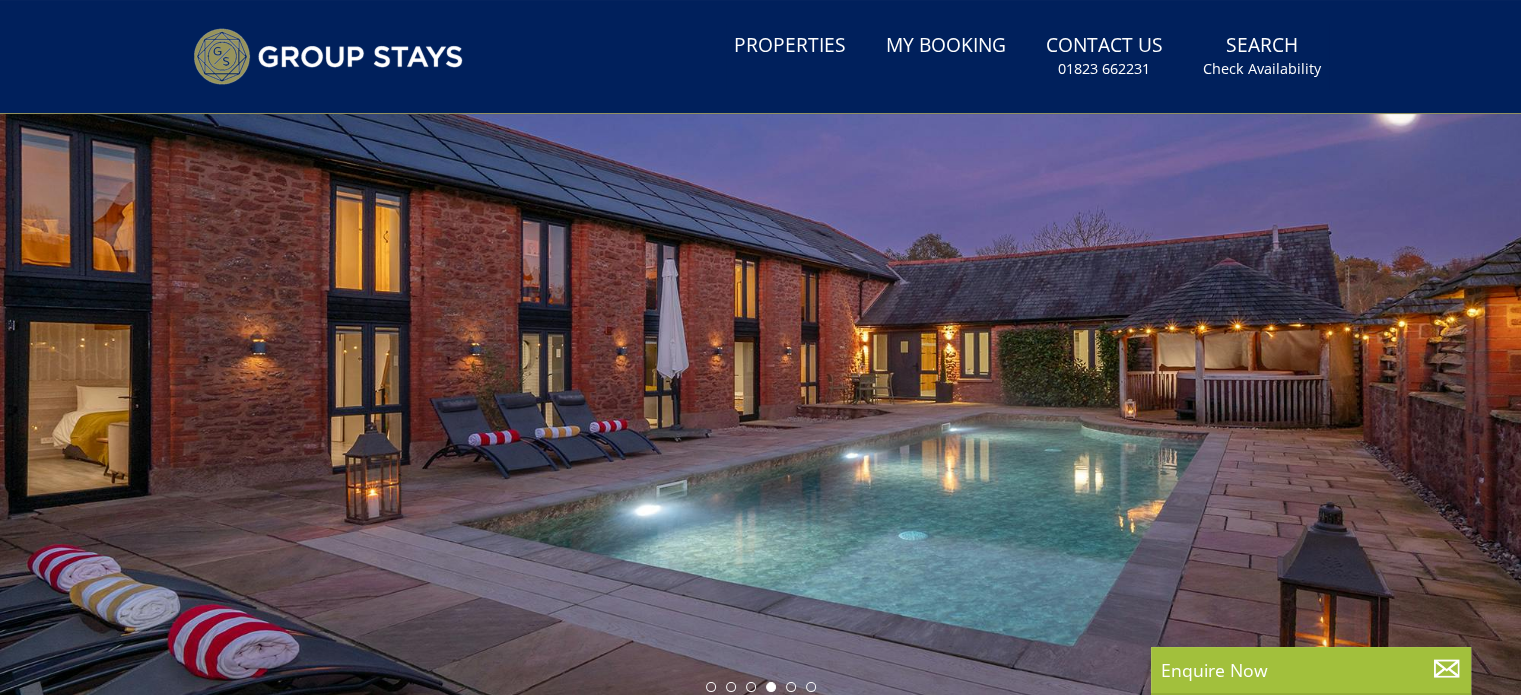 scroll, scrollTop: 553, scrollLeft: 0, axis: vertical 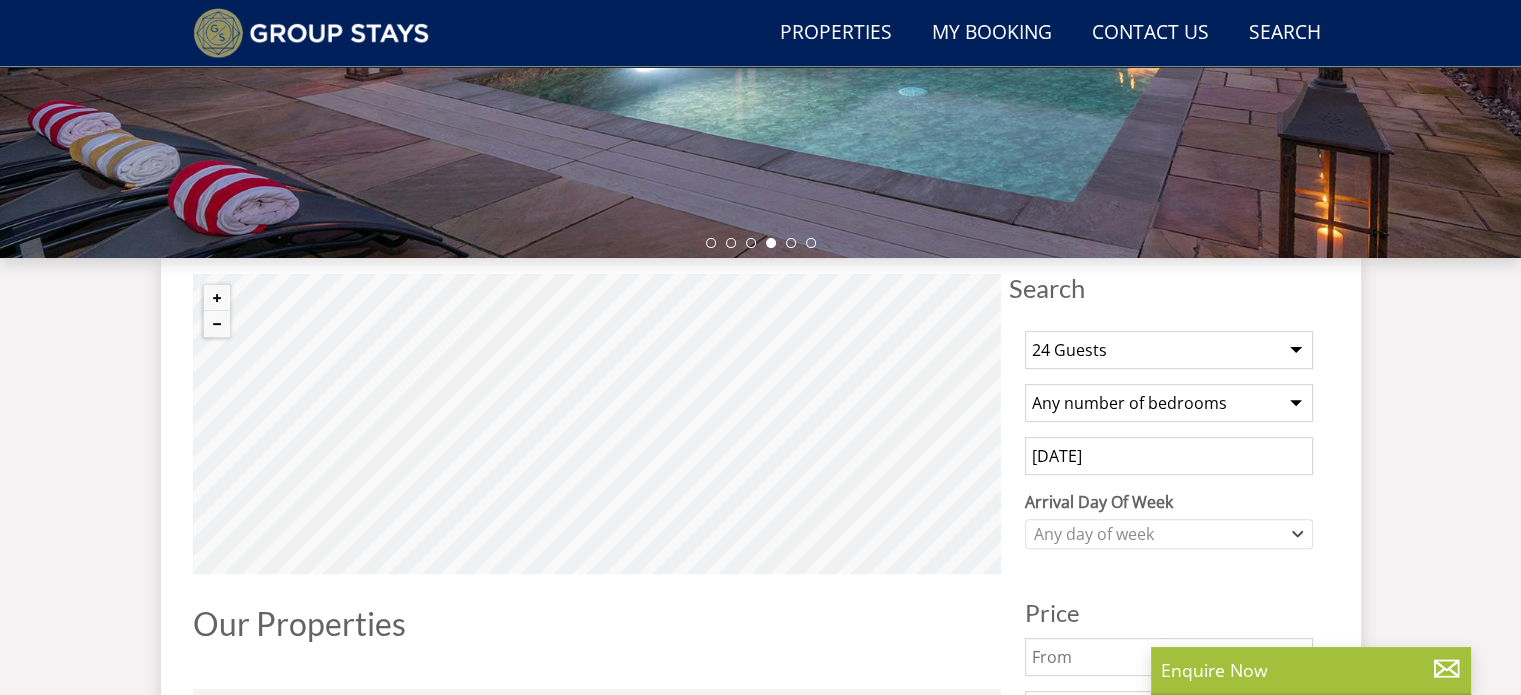 click on "Any number of bedrooms
4 Bedrooms
5 Bedrooms
6 Bedrooms
7 Bedrooms
8 Bedrooms
9 Bedrooms
10 Bedrooms
11 Bedrooms
12 Bedrooms
13 Bedrooms
14 Bedrooms
15 Bedrooms
16 Bedrooms" at bounding box center (1169, 403) 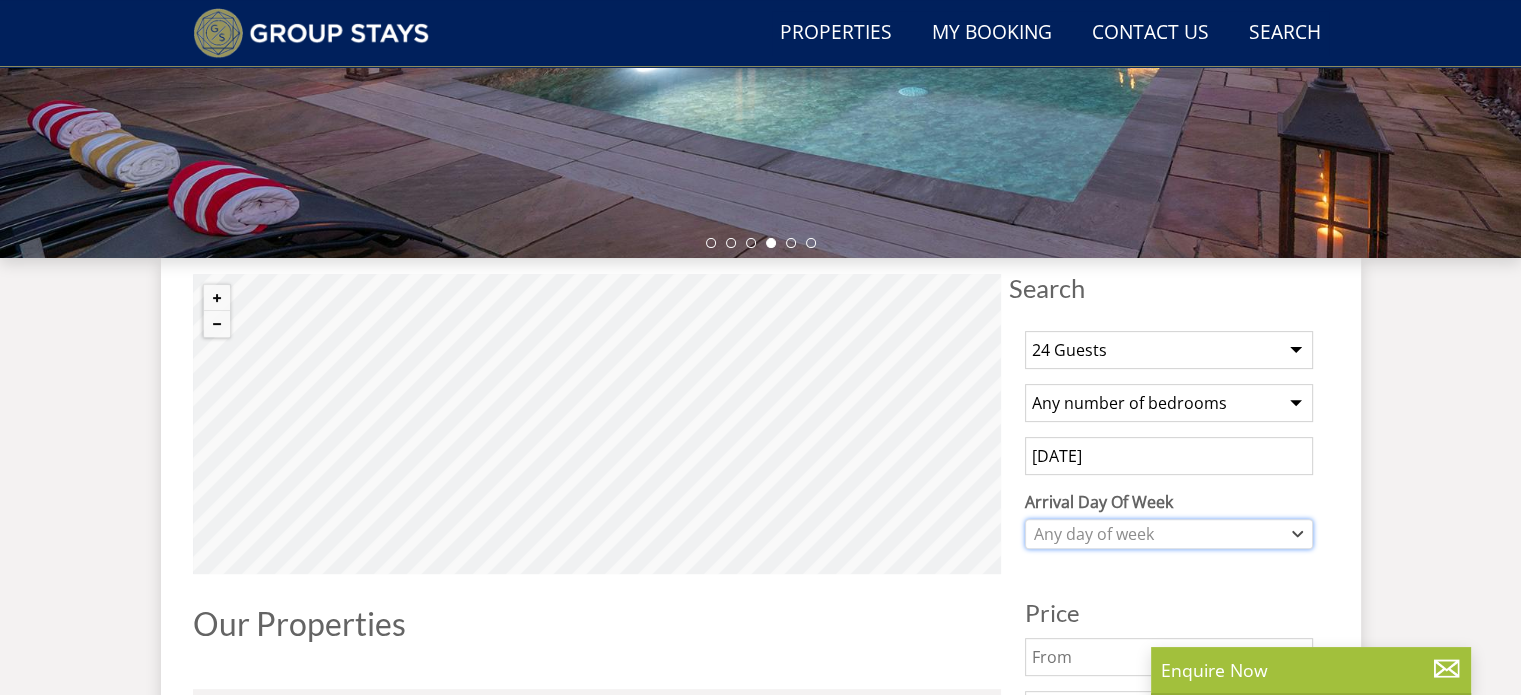 click on "Any day of week" at bounding box center [1158, 534] 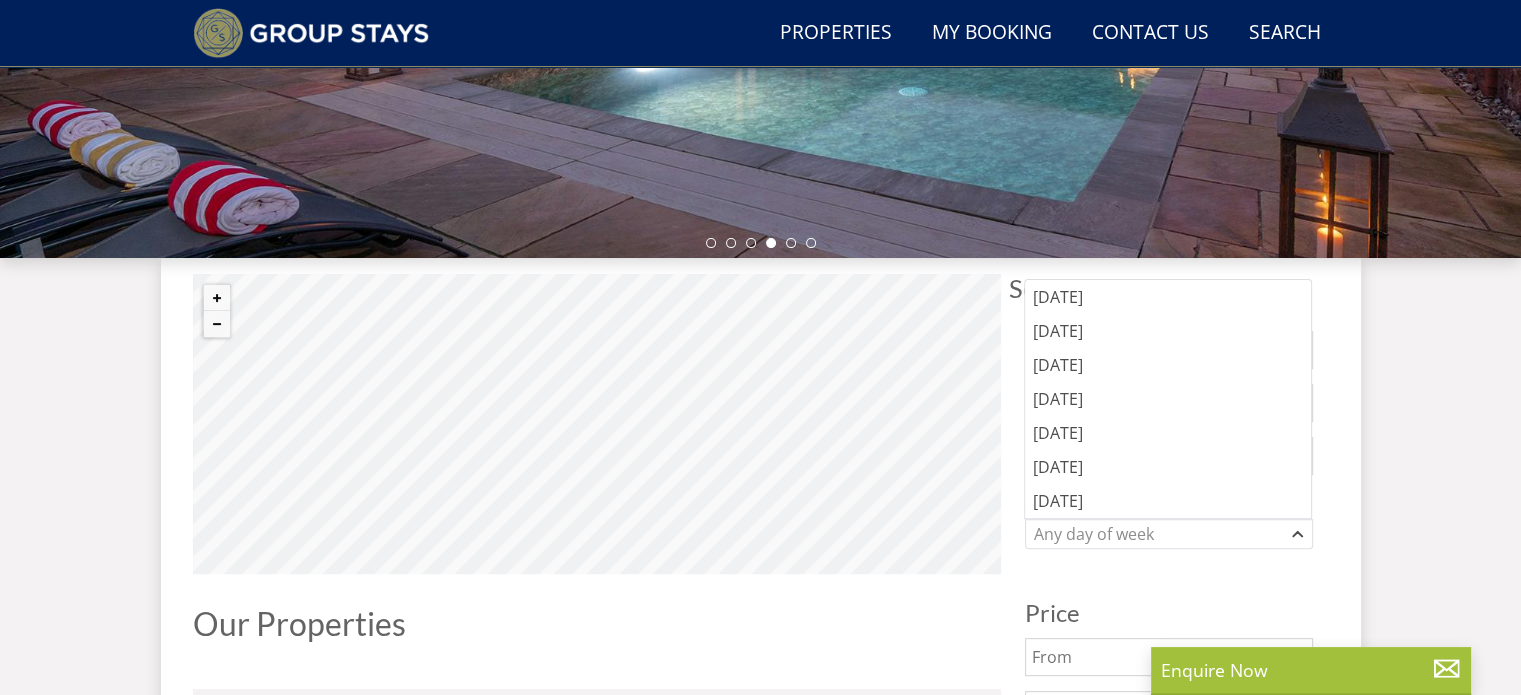 click on "Search
Menu
Properties
My Booking
Contact Us  01823 662231
Search  Check Availability
Guests
1
2
3
4
5
6
7
8
9
10
11
12
13
14
15
16
17
18
19
20
21
22
23
24
25
26
27
28
29
30
31
32
33
34
35
36
37
38
39
40
41
42
43
44
45
46
47
48
49
50
Date
28/03/2026
Search" at bounding box center (760, 5205) 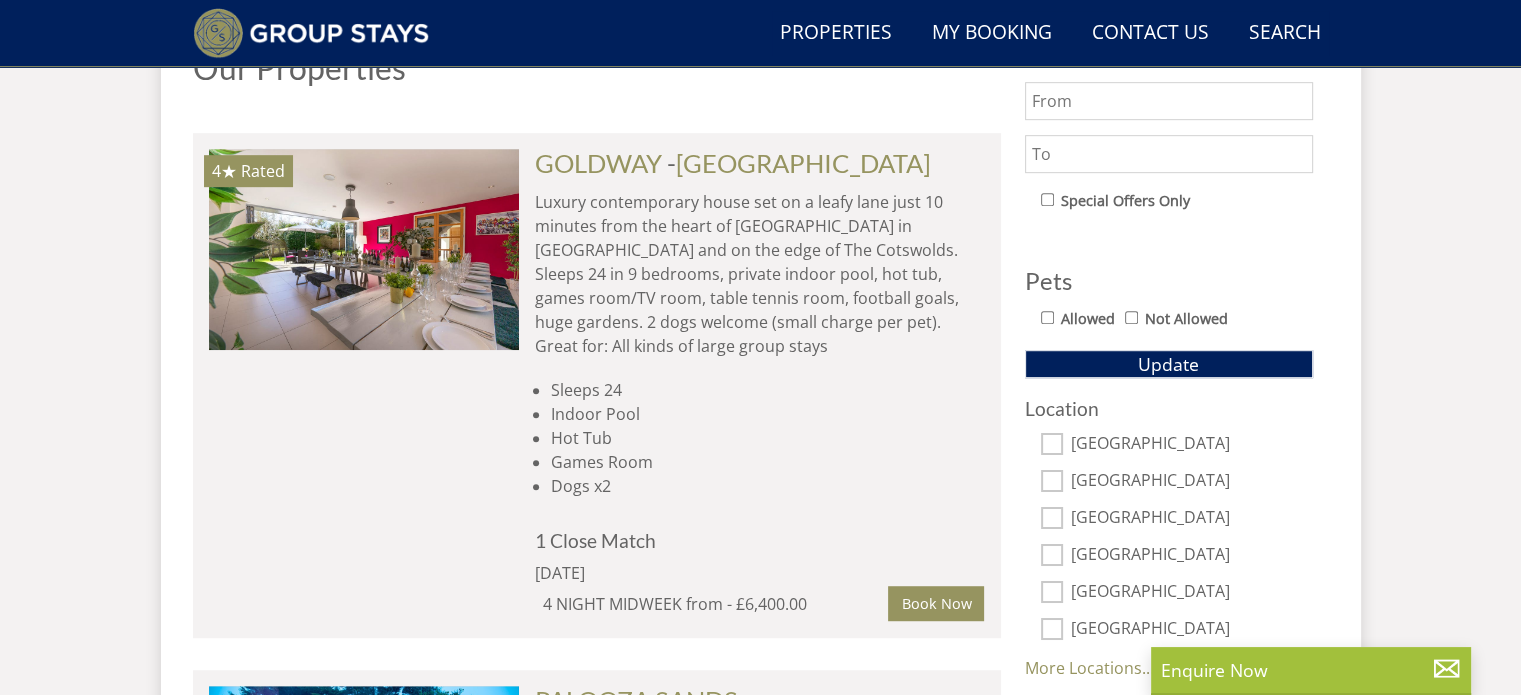 scroll, scrollTop: 1153, scrollLeft: 0, axis: vertical 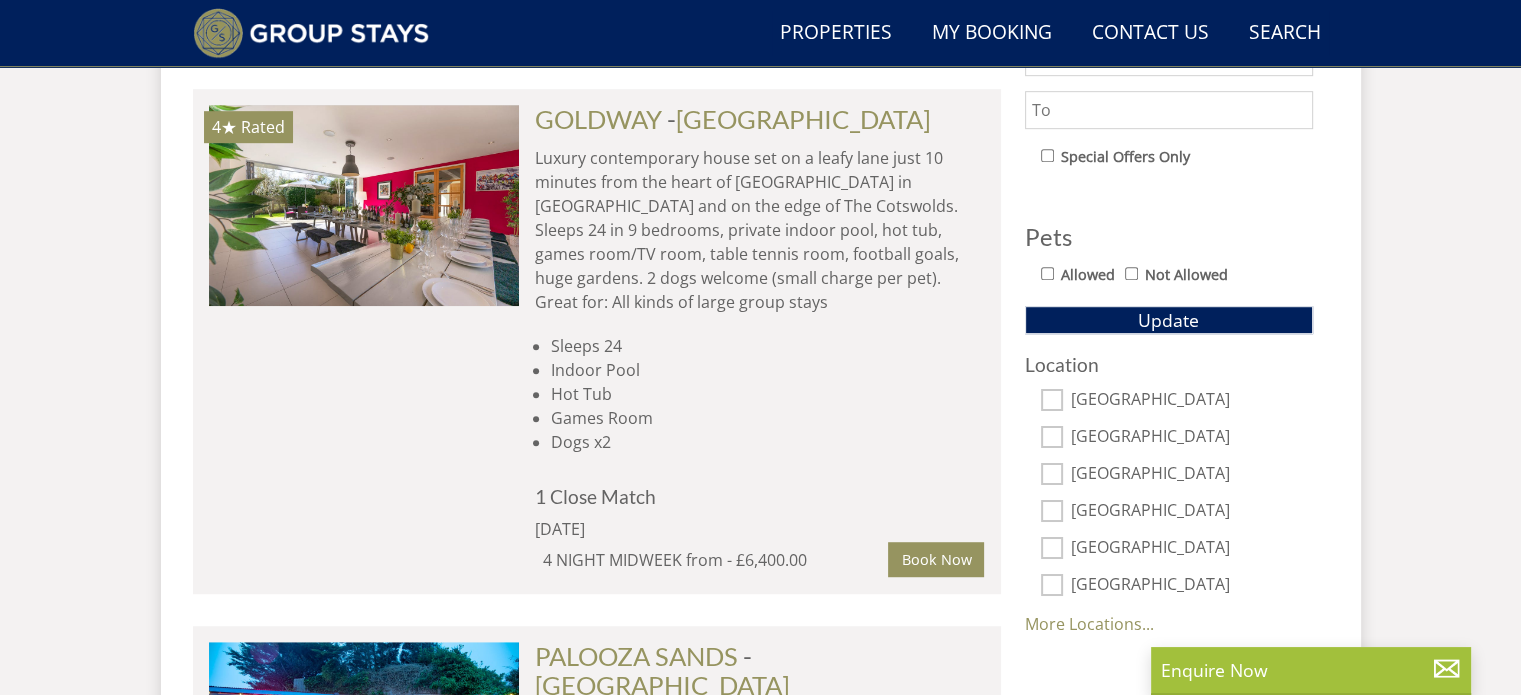 click on "[GEOGRAPHIC_DATA]" at bounding box center (1052, 437) 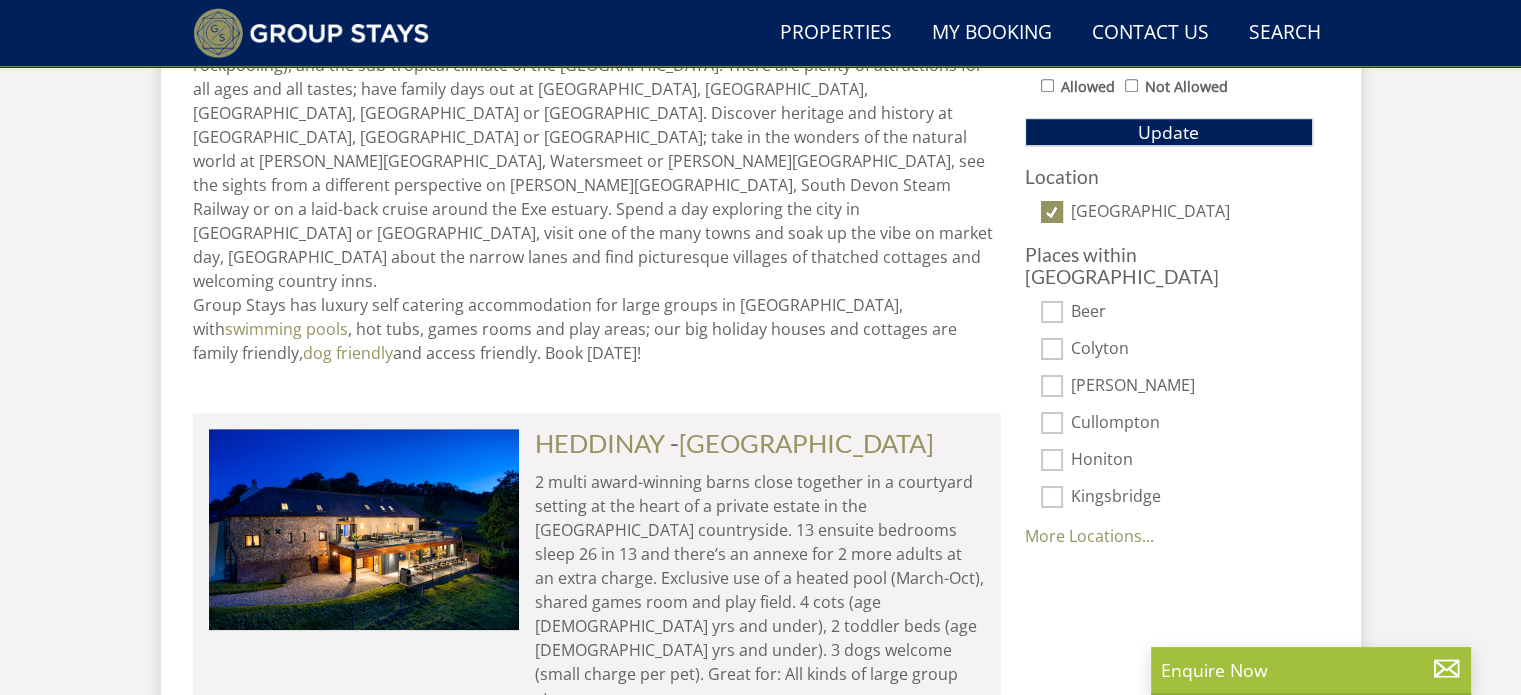 scroll, scrollTop: 1353, scrollLeft: 0, axis: vertical 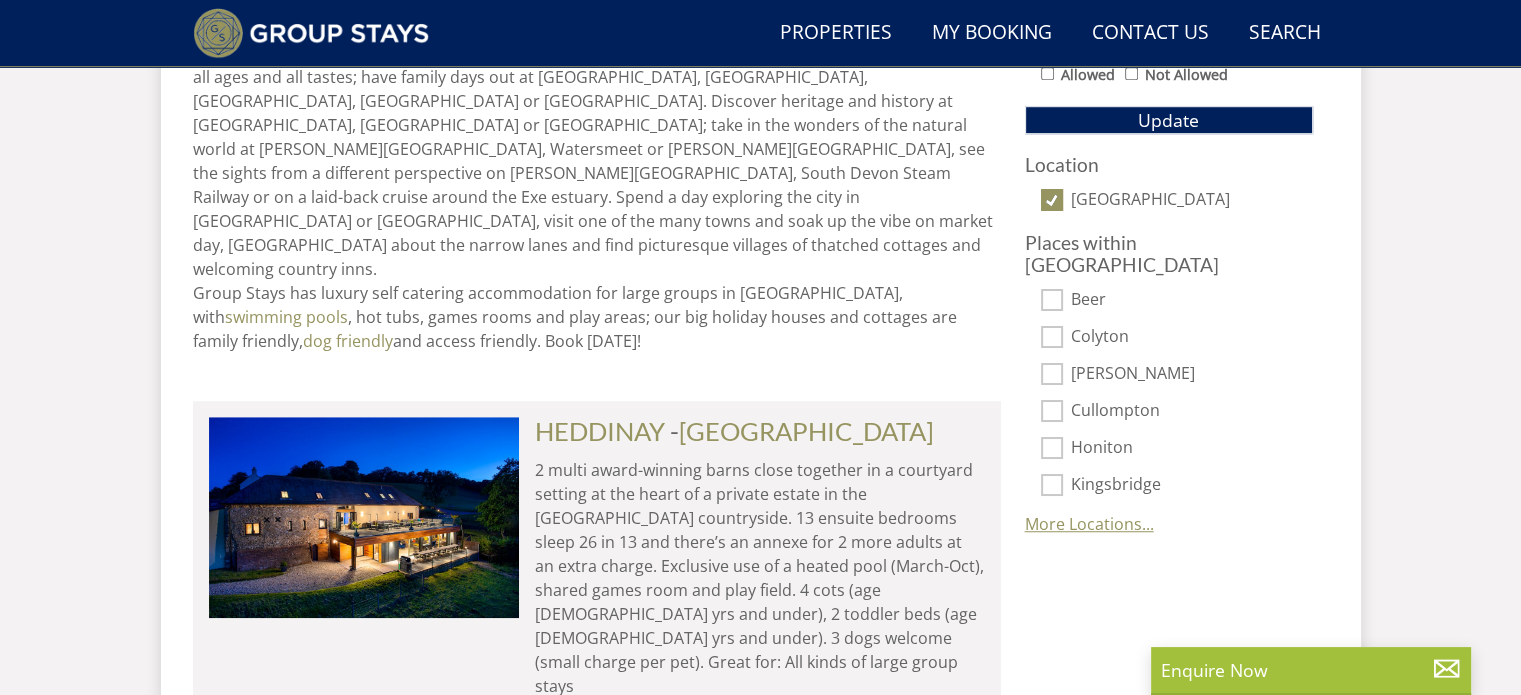 click on "More Locations..." at bounding box center (1089, 524) 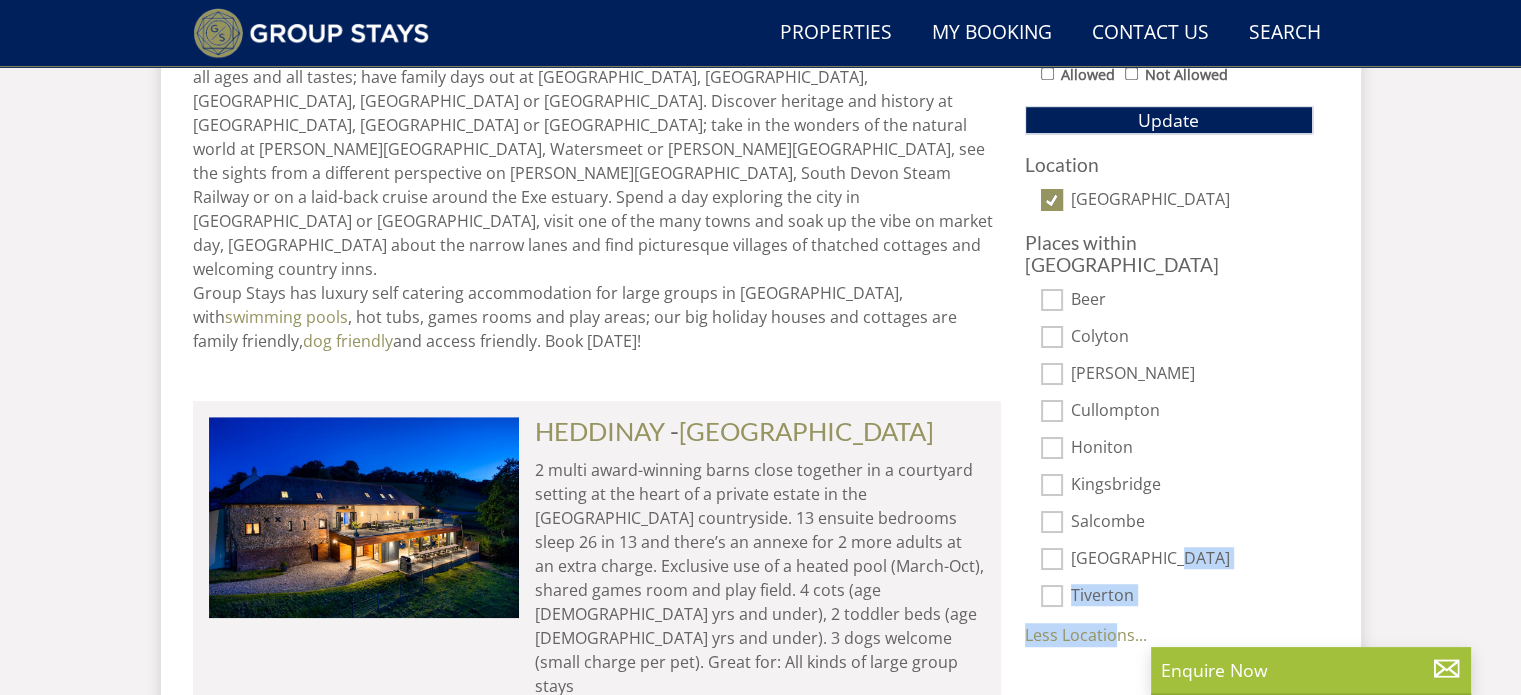 drag, startPoint x: 1113, startPoint y: 606, endPoint x: 1330, endPoint y: 523, distance: 232.33167 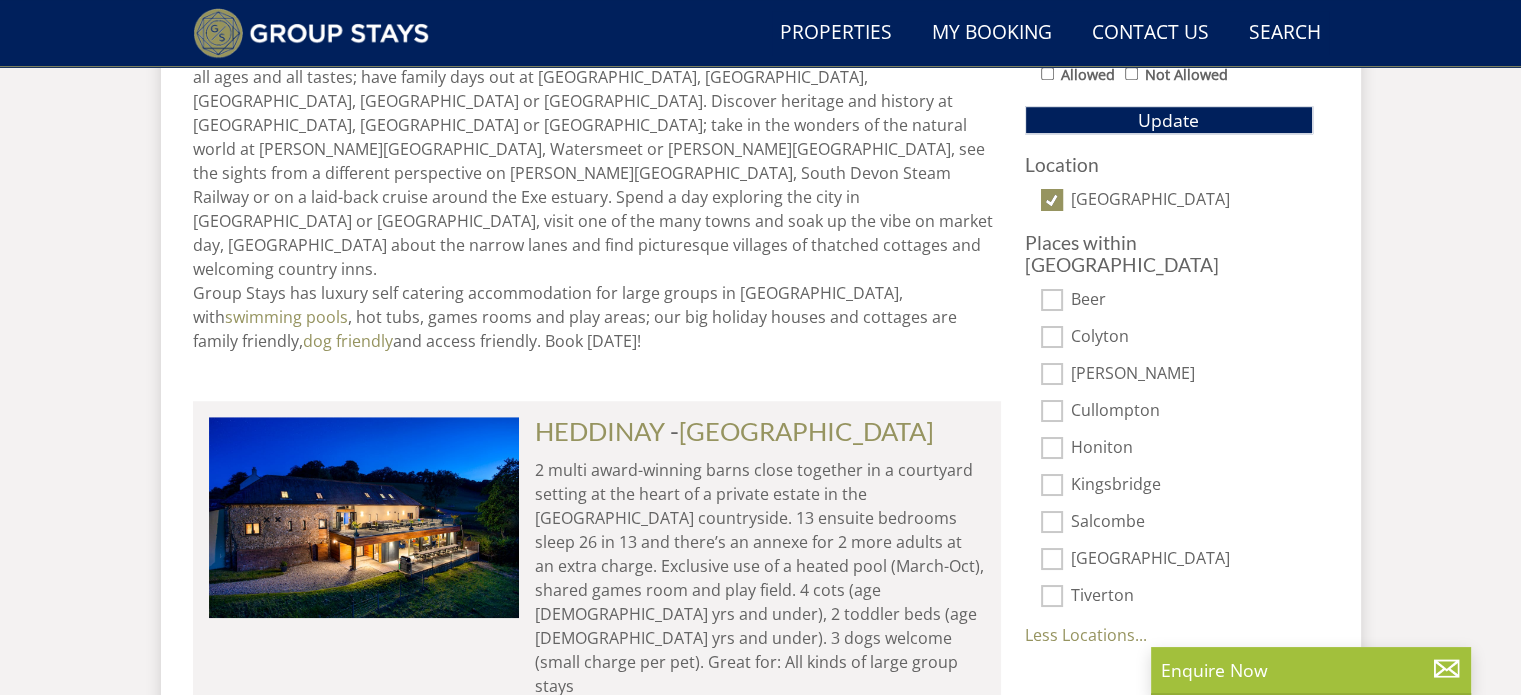 click on "[GEOGRAPHIC_DATA]" at bounding box center (1052, 200) 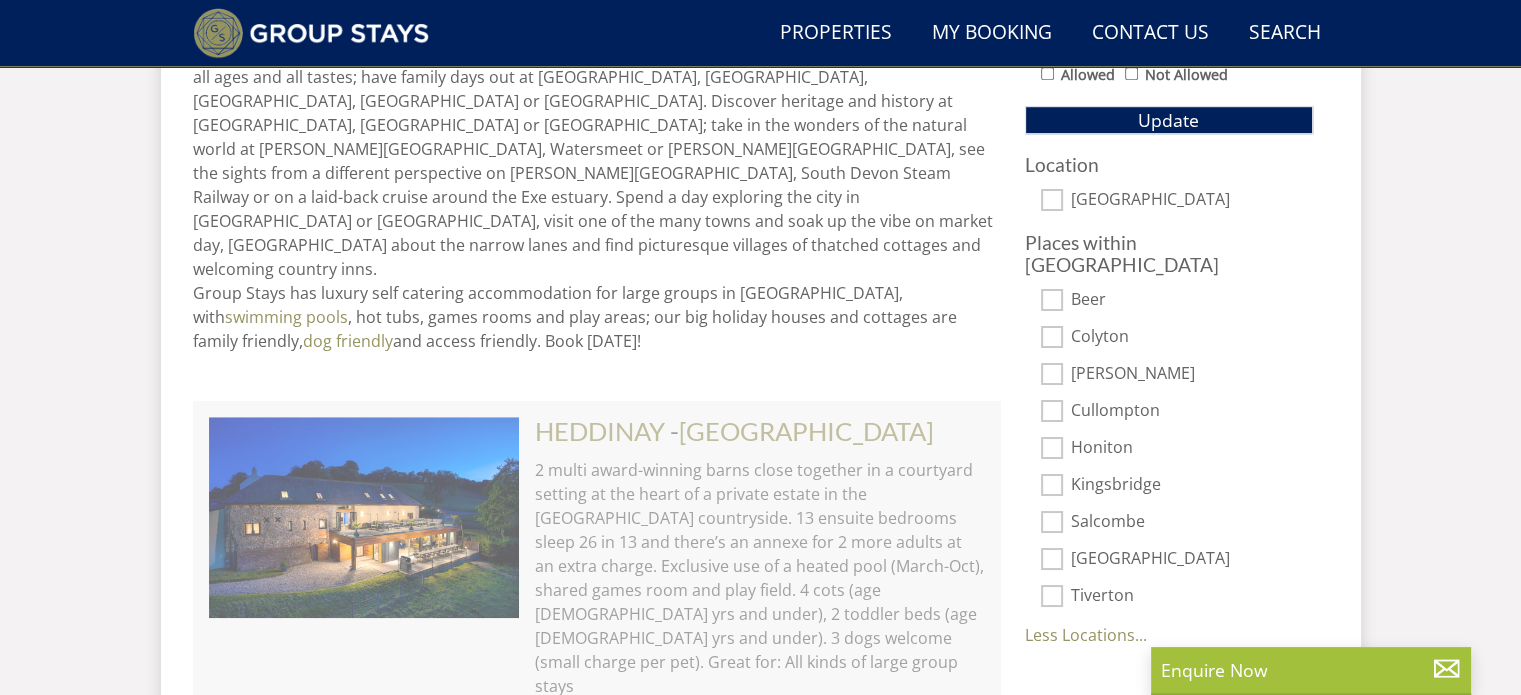 click on "Places within Devon
Beer
Colyton
Combe Martin
Cullompton
Honiton
Kingsbridge
More Locations...
Salcombe
South Molton
Tiverton
Less Locations..." at bounding box center (1169, 439) 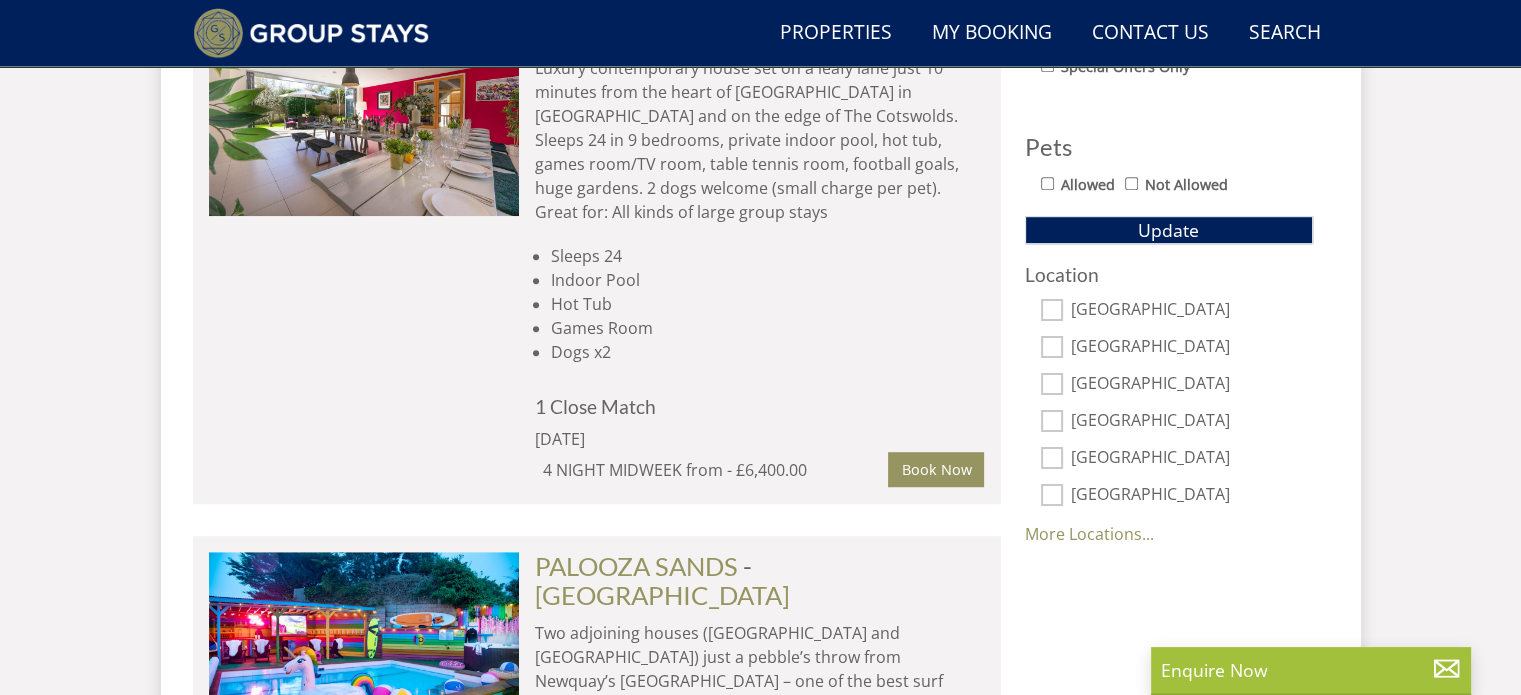 scroll, scrollTop: 1253, scrollLeft: 0, axis: vertical 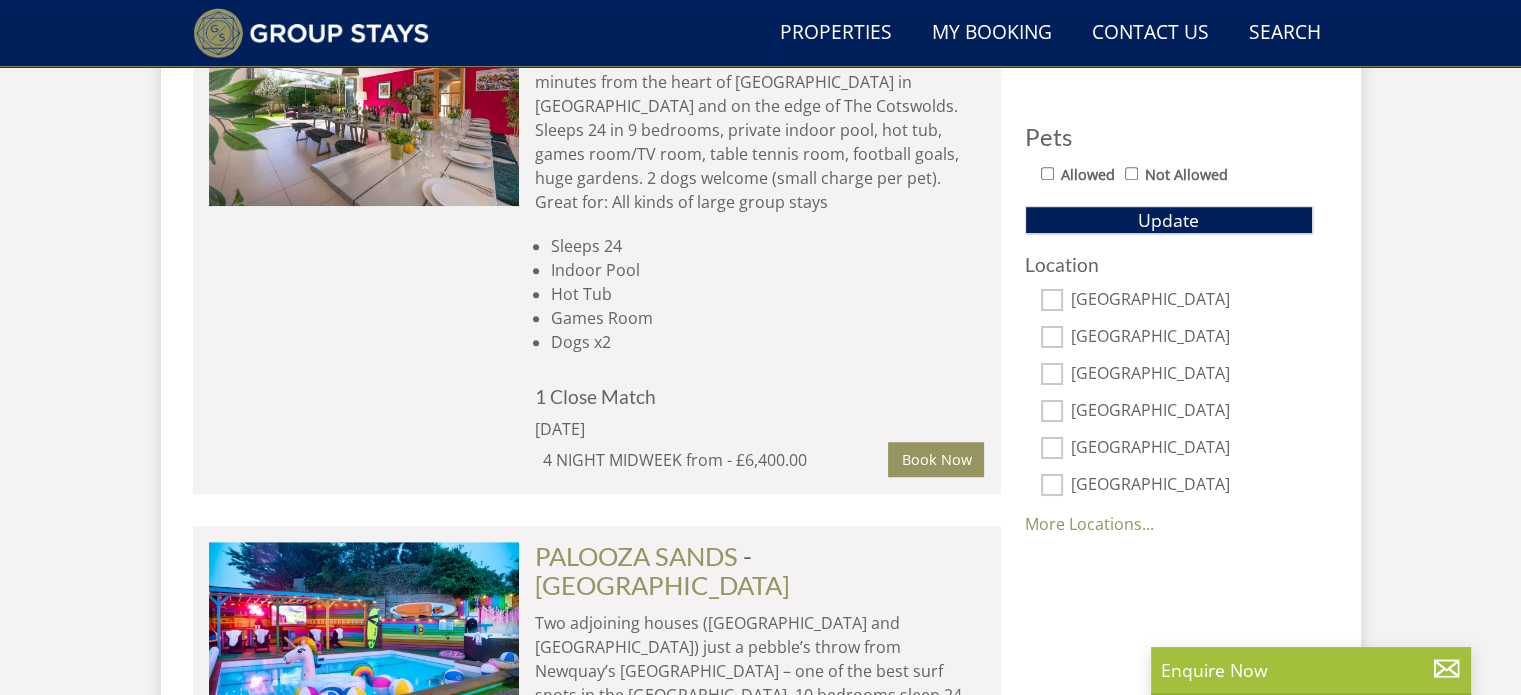 click on "Gloucestershire" at bounding box center (1052, 485) 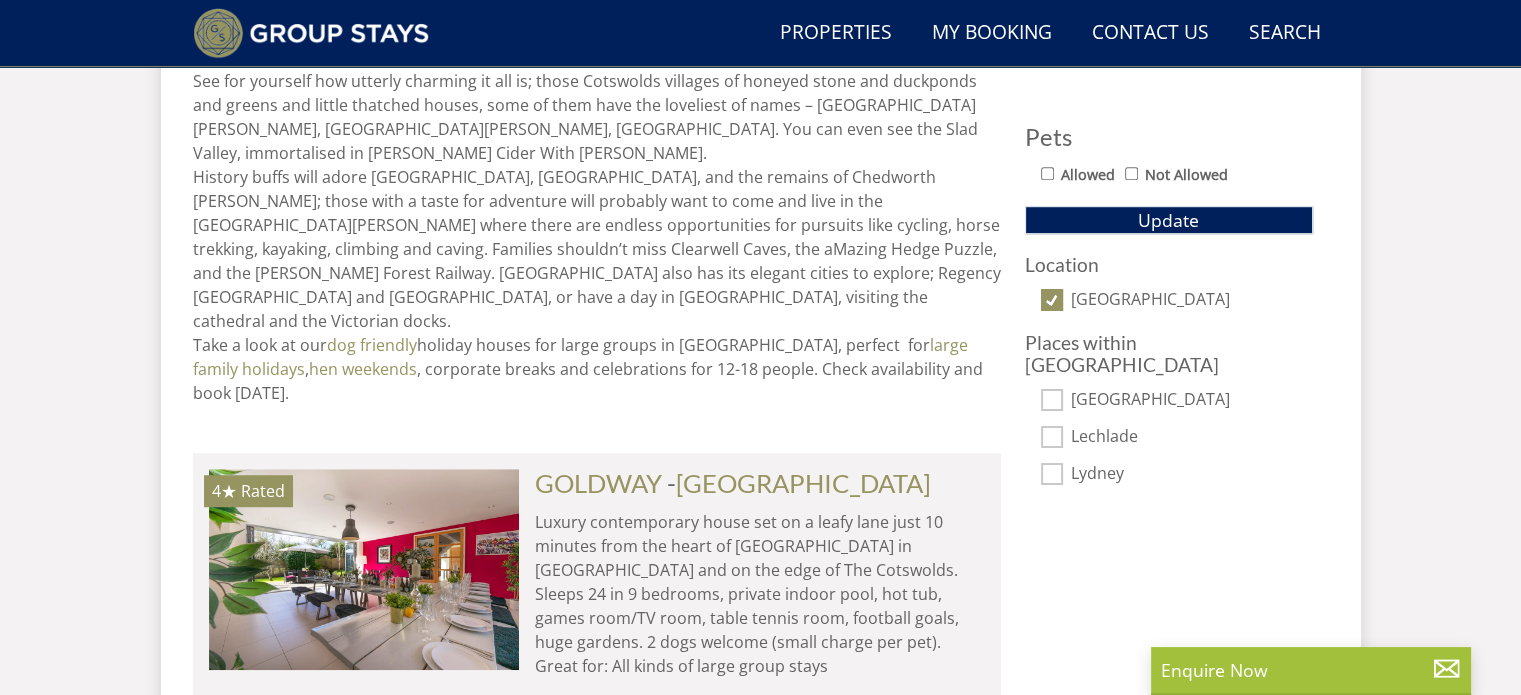 click on "Cheltenham" at bounding box center (1052, 399) 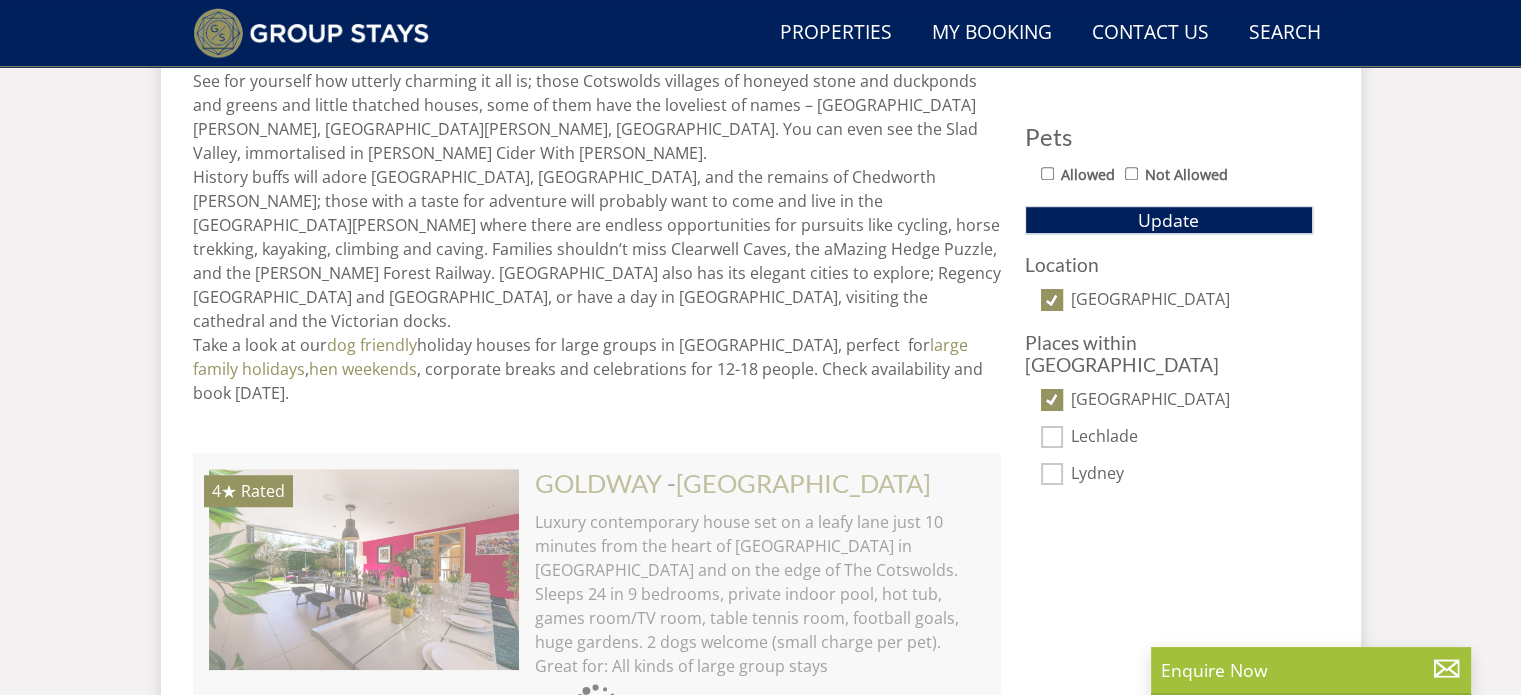 click on "Lechlade" at bounding box center (1052, 436) 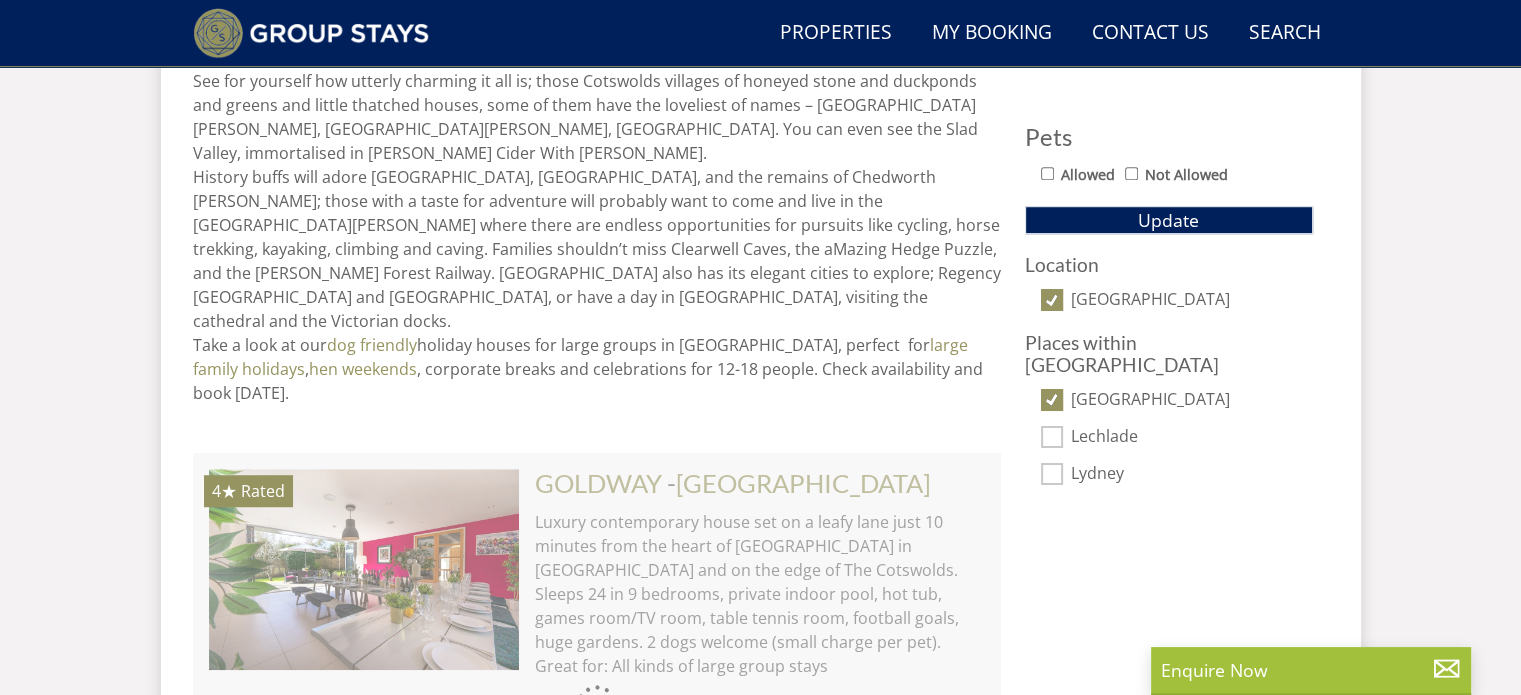 checkbox on "true" 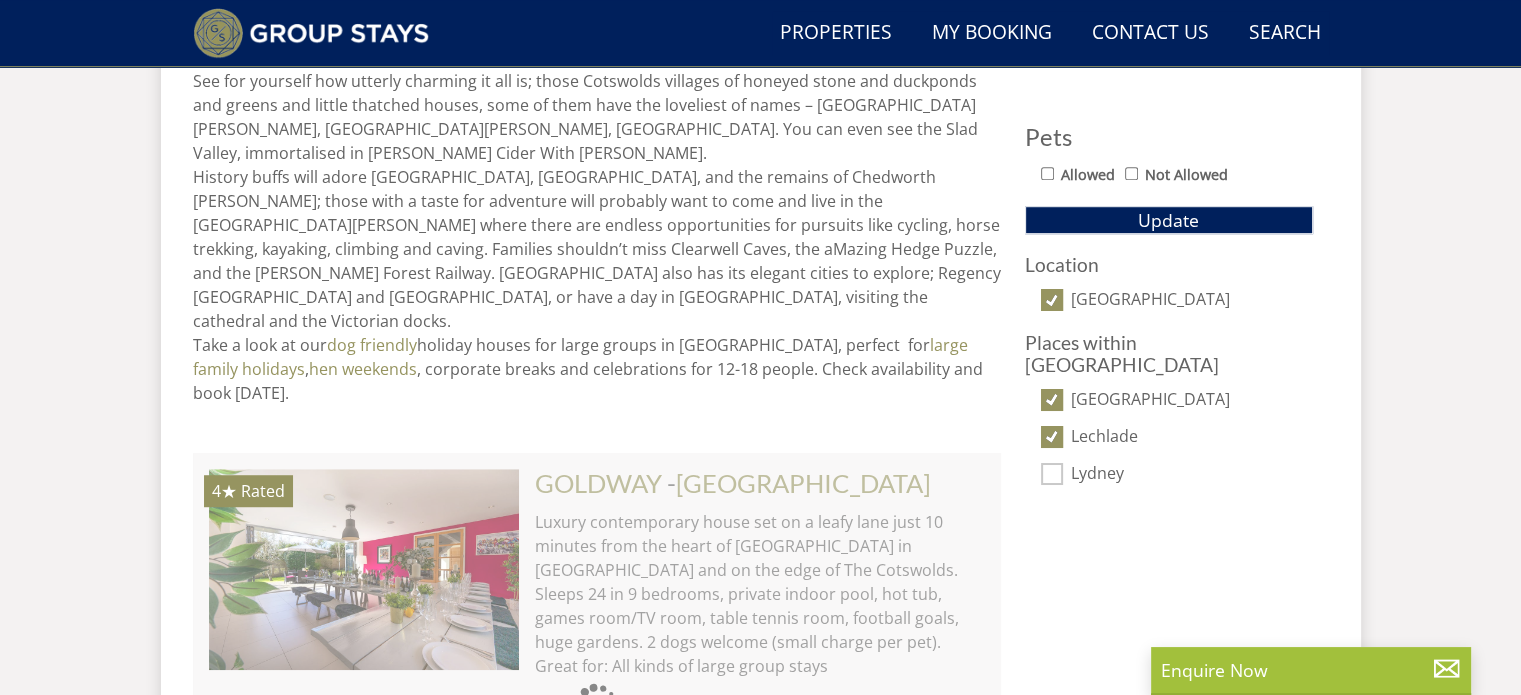 click on "Lydney" at bounding box center (1052, 473) 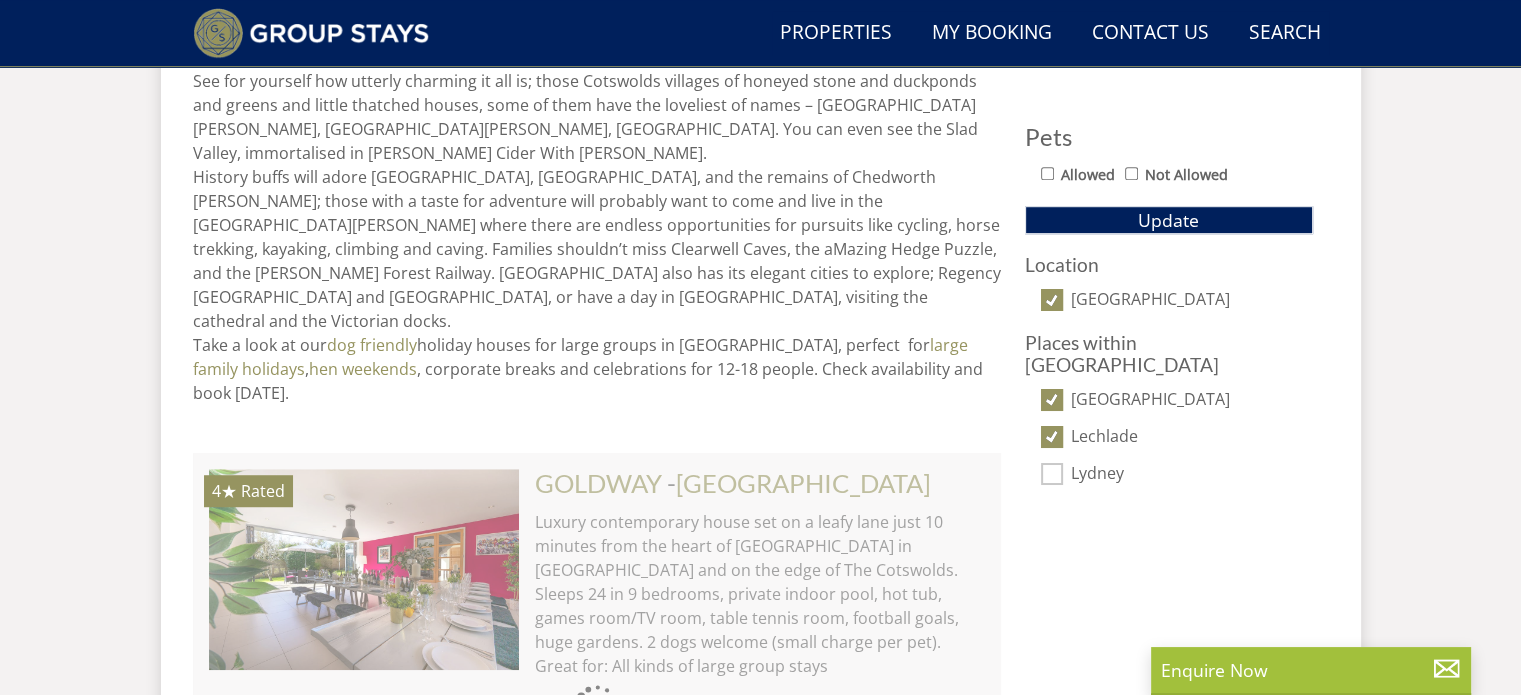 checkbox on "true" 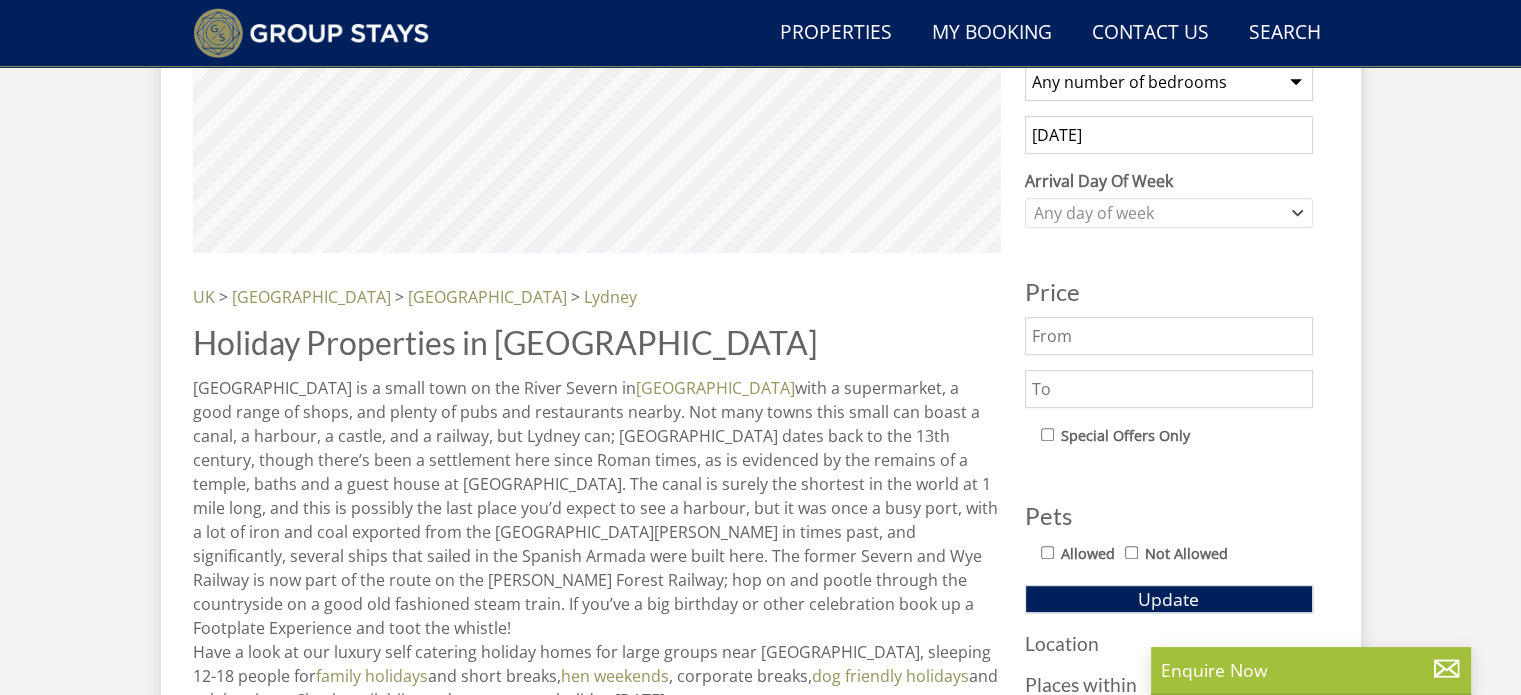 scroll, scrollTop: 1153, scrollLeft: 0, axis: vertical 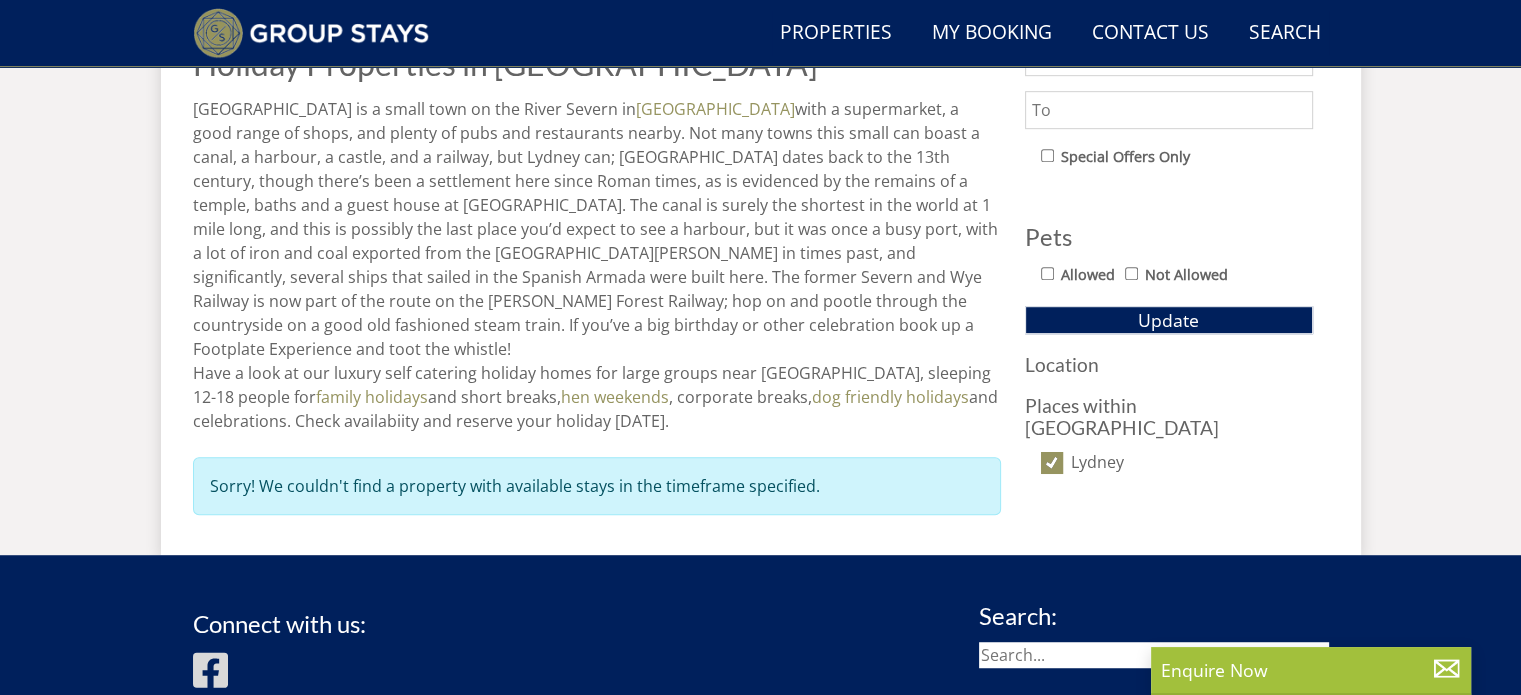 click on "Lydney" at bounding box center (1169, 464) 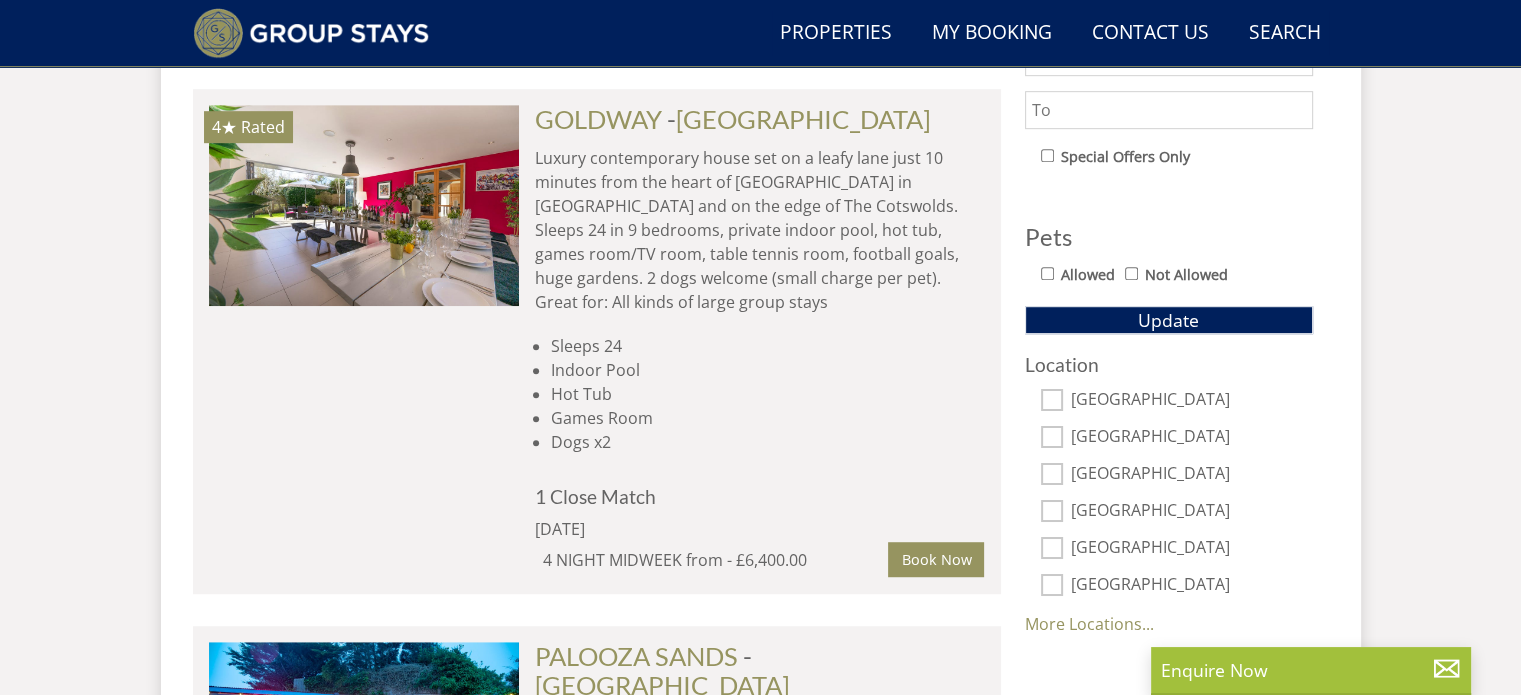 click on "Gloucestershire" at bounding box center (1052, 585) 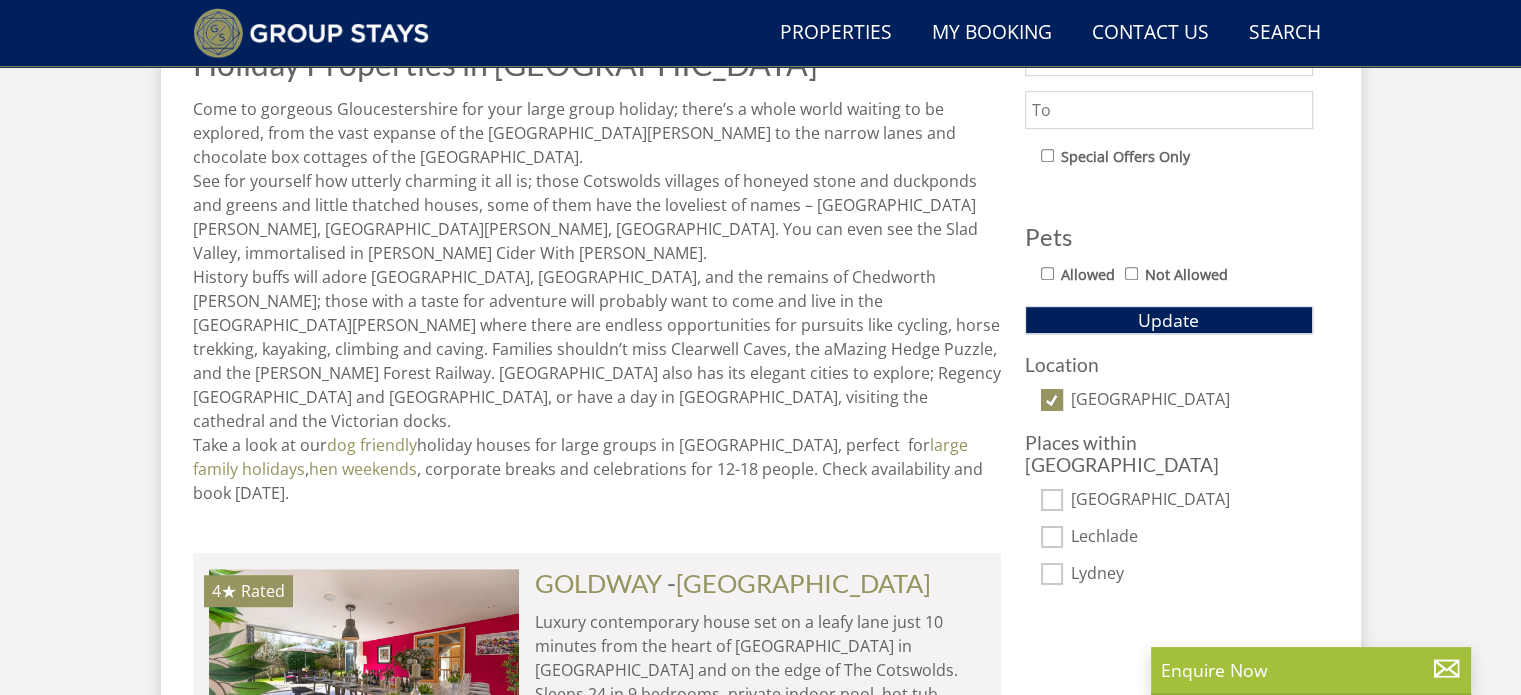 click on "Cheltenham" at bounding box center (1052, 499) 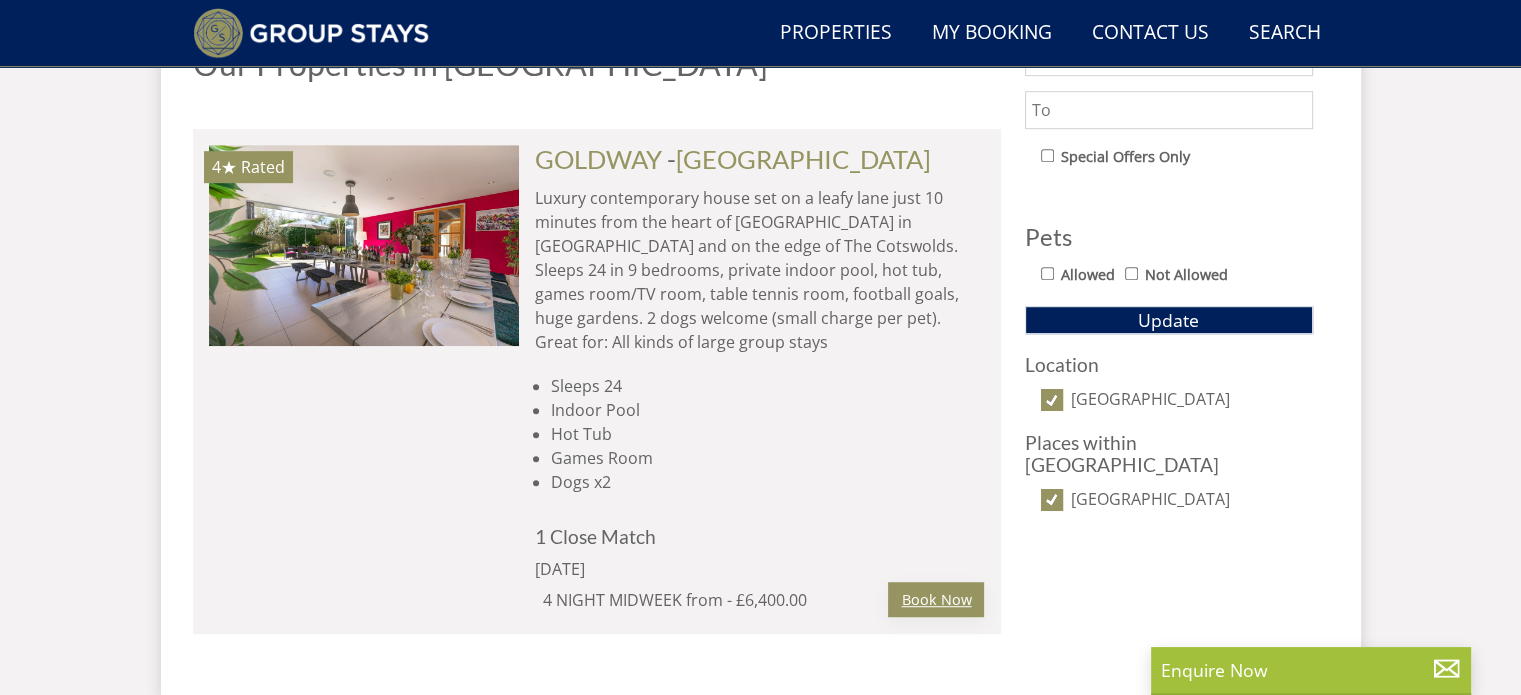 click on "Book Now" at bounding box center [936, 599] 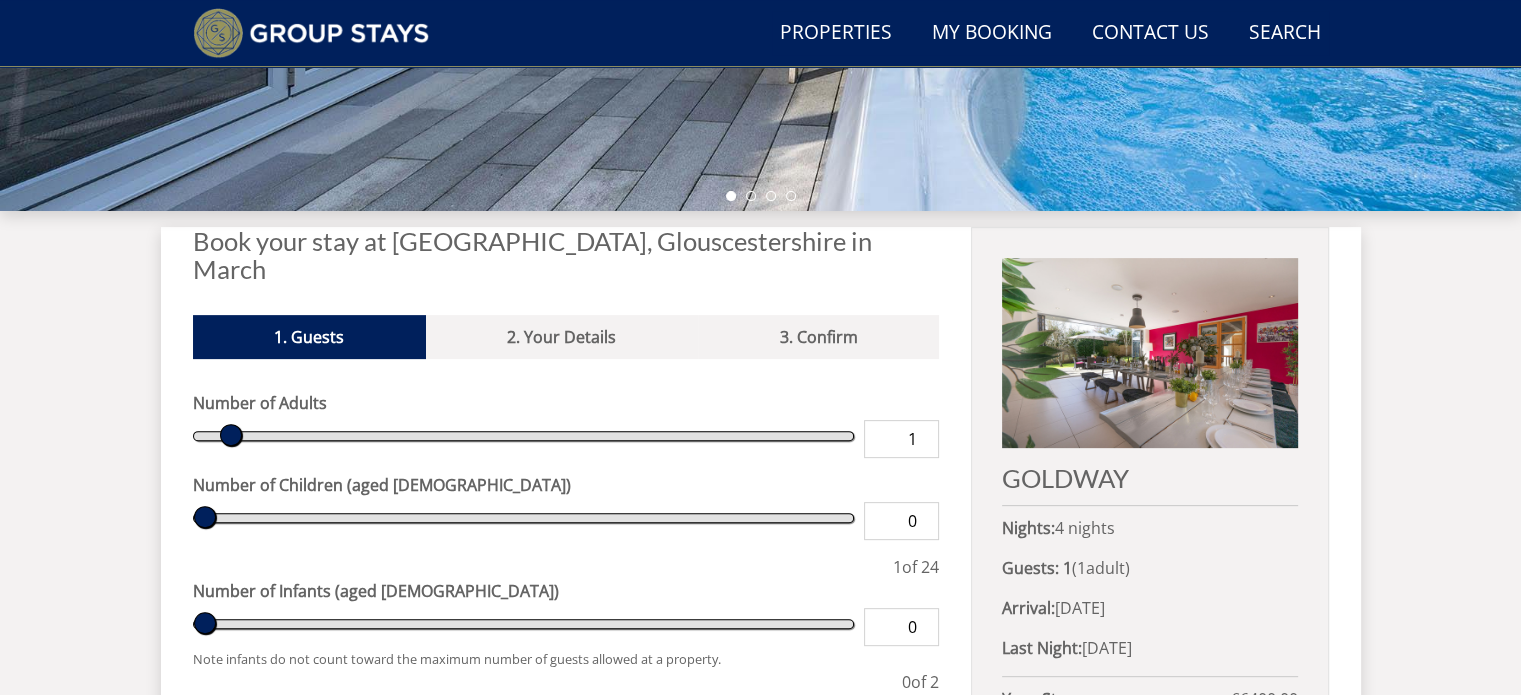 scroll, scrollTop: 600, scrollLeft: 0, axis: vertical 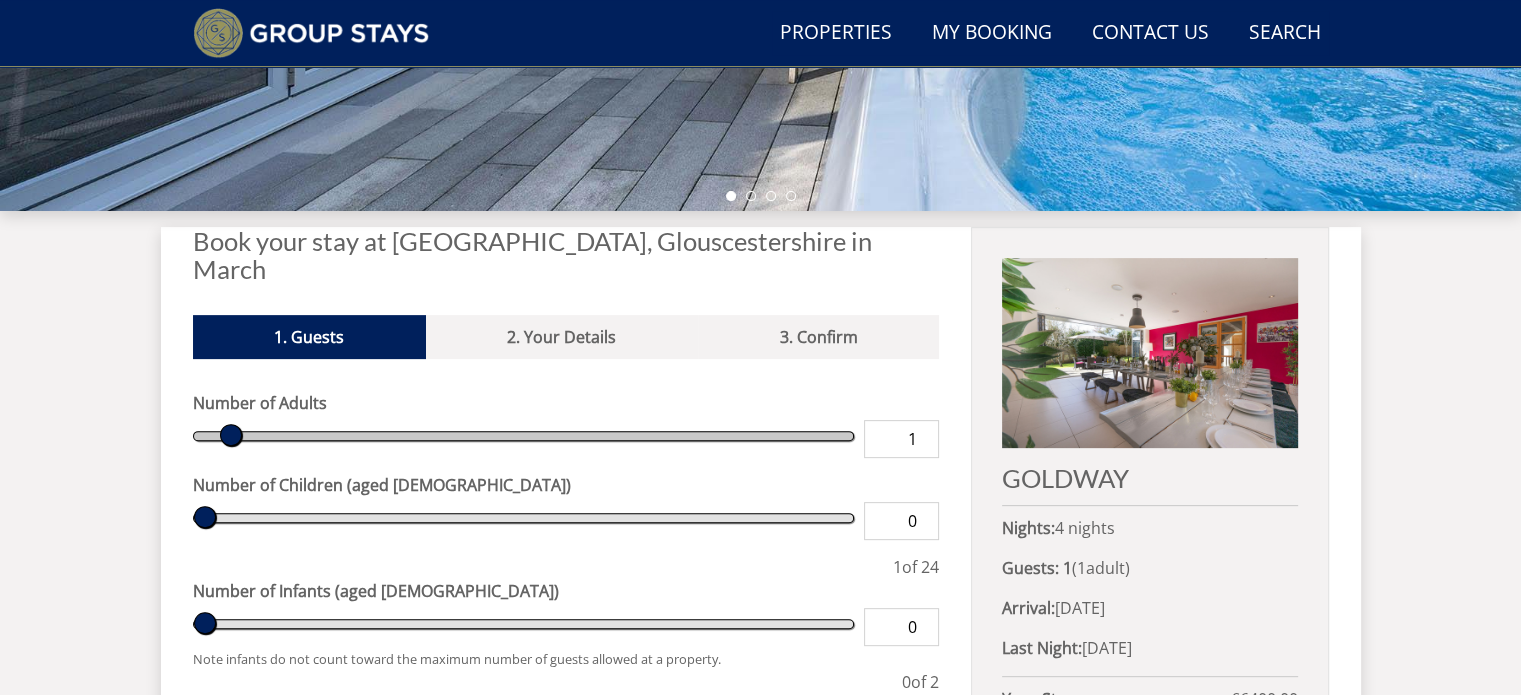 type on "13" 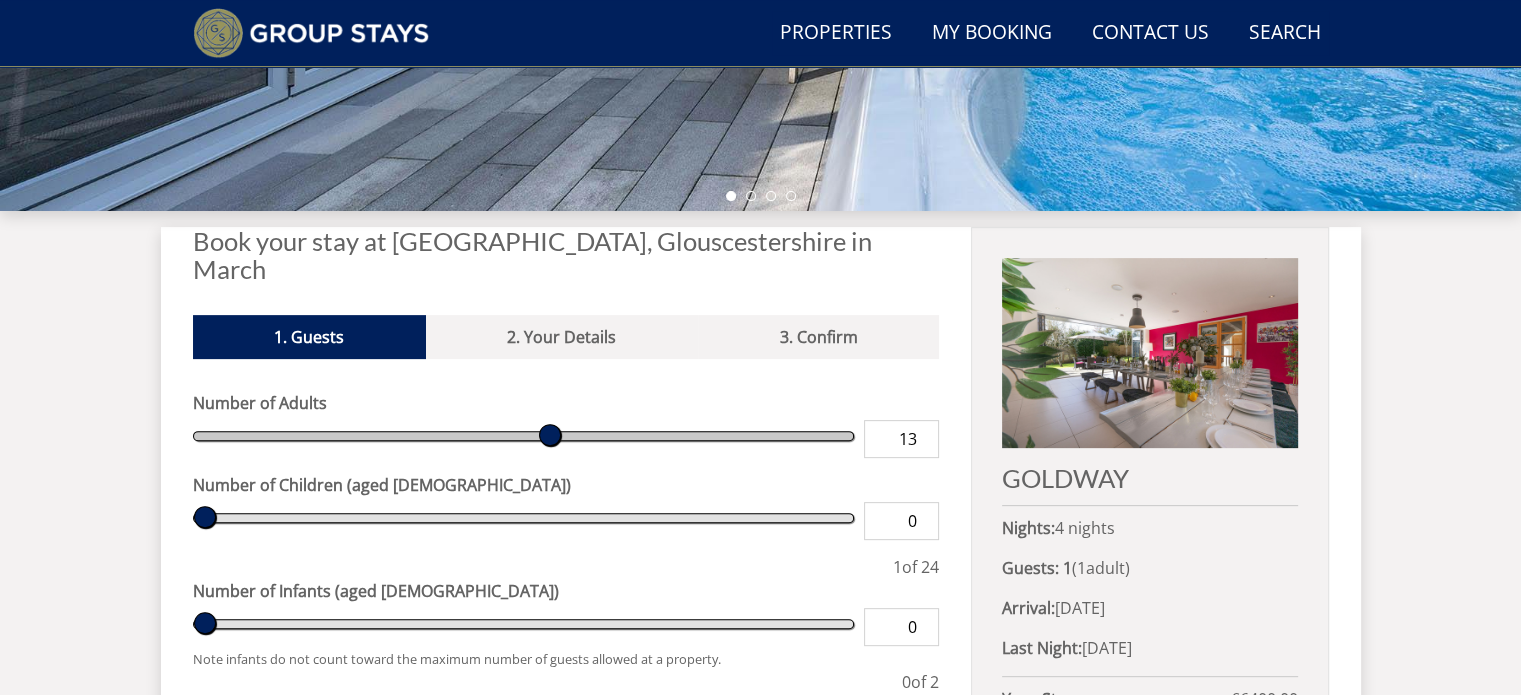 click at bounding box center [524, 435] 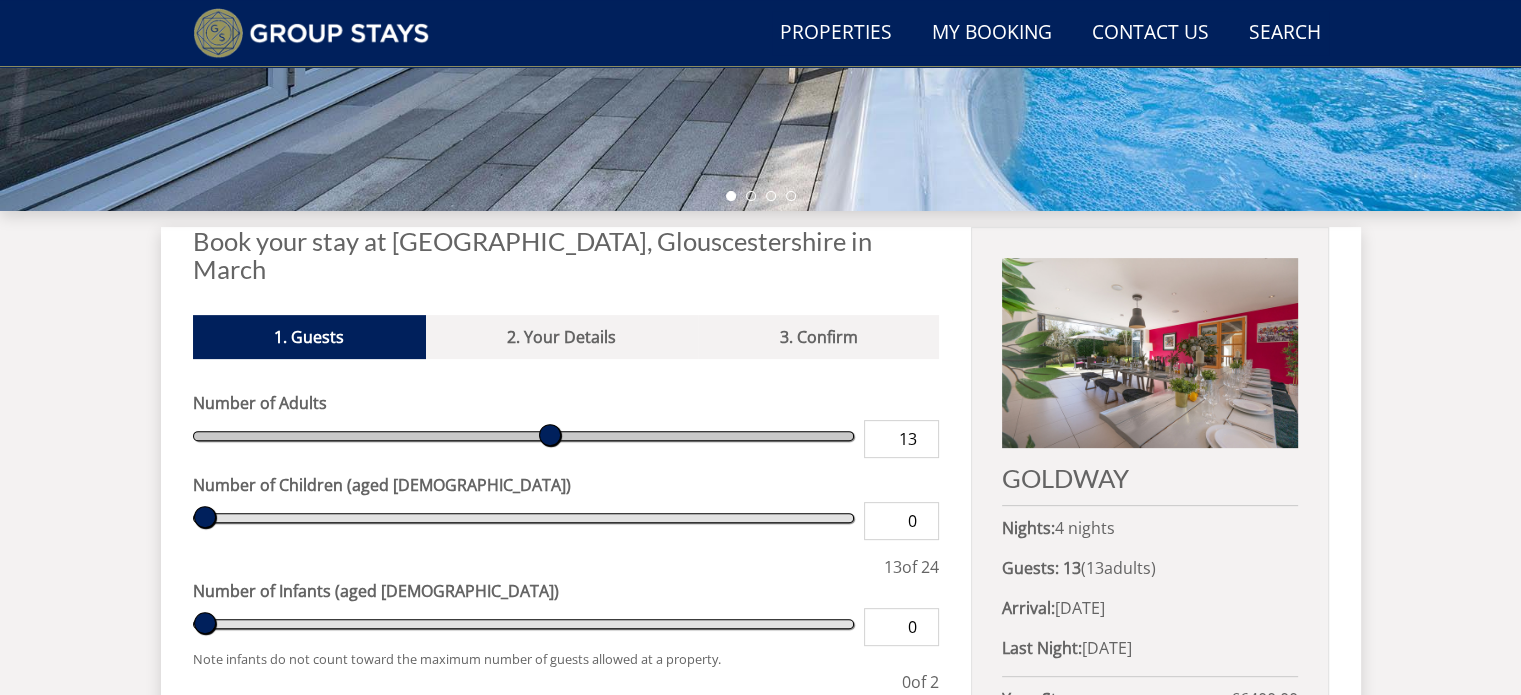 type on "23" 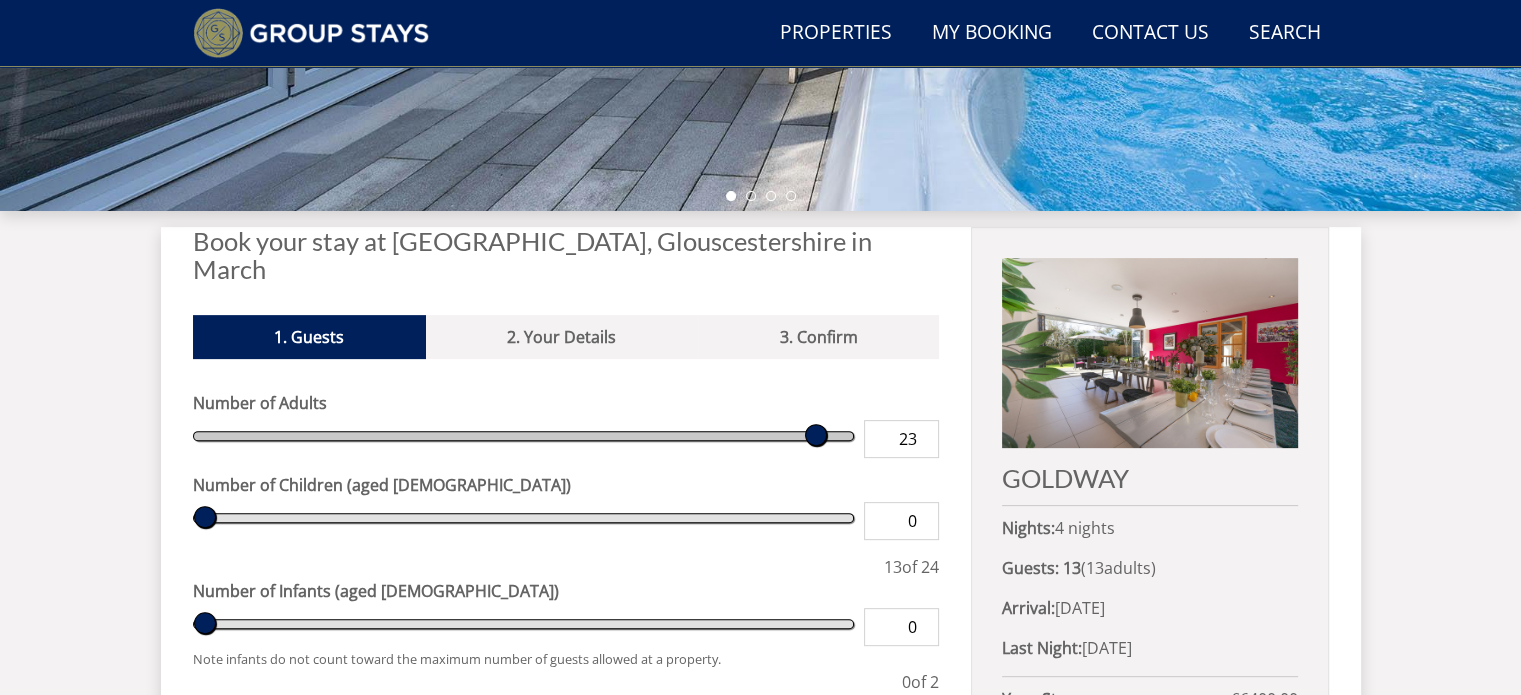 click at bounding box center [524, 435] 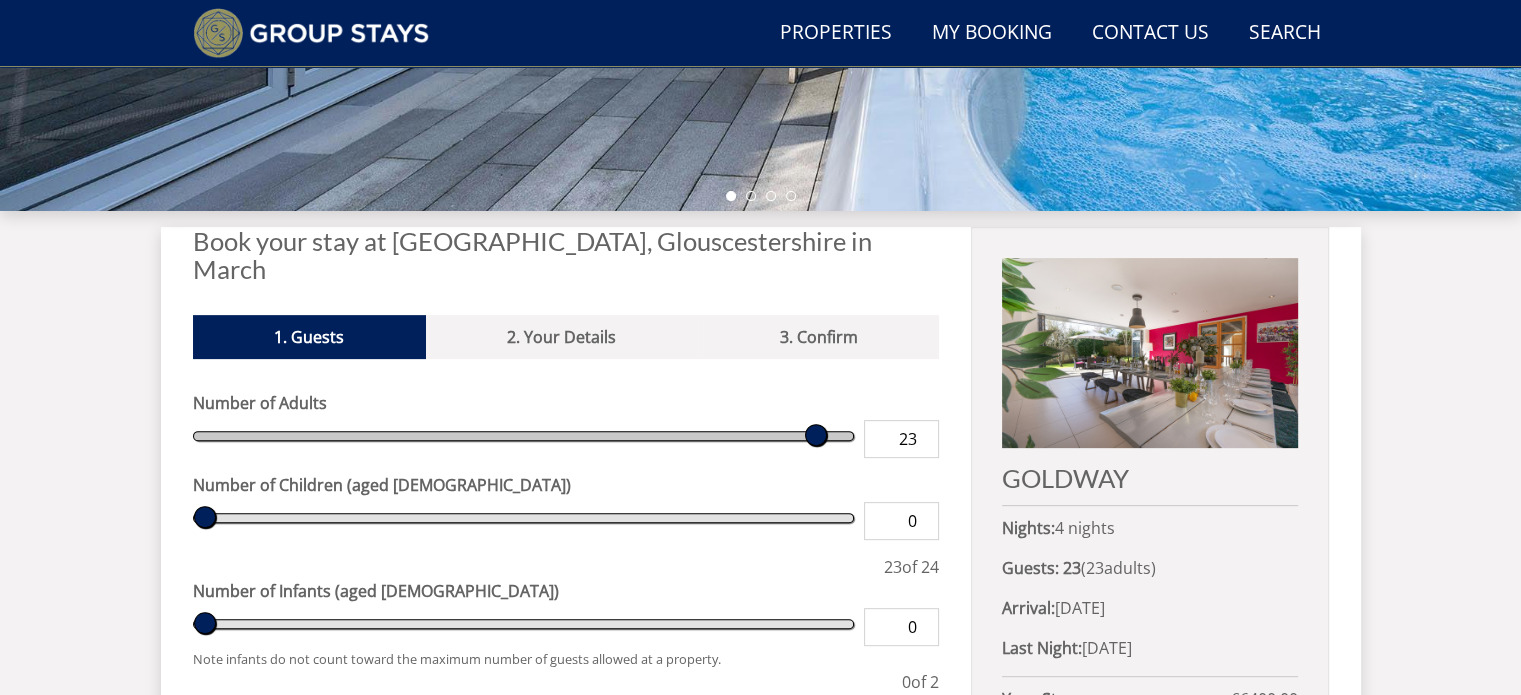 type on "24" 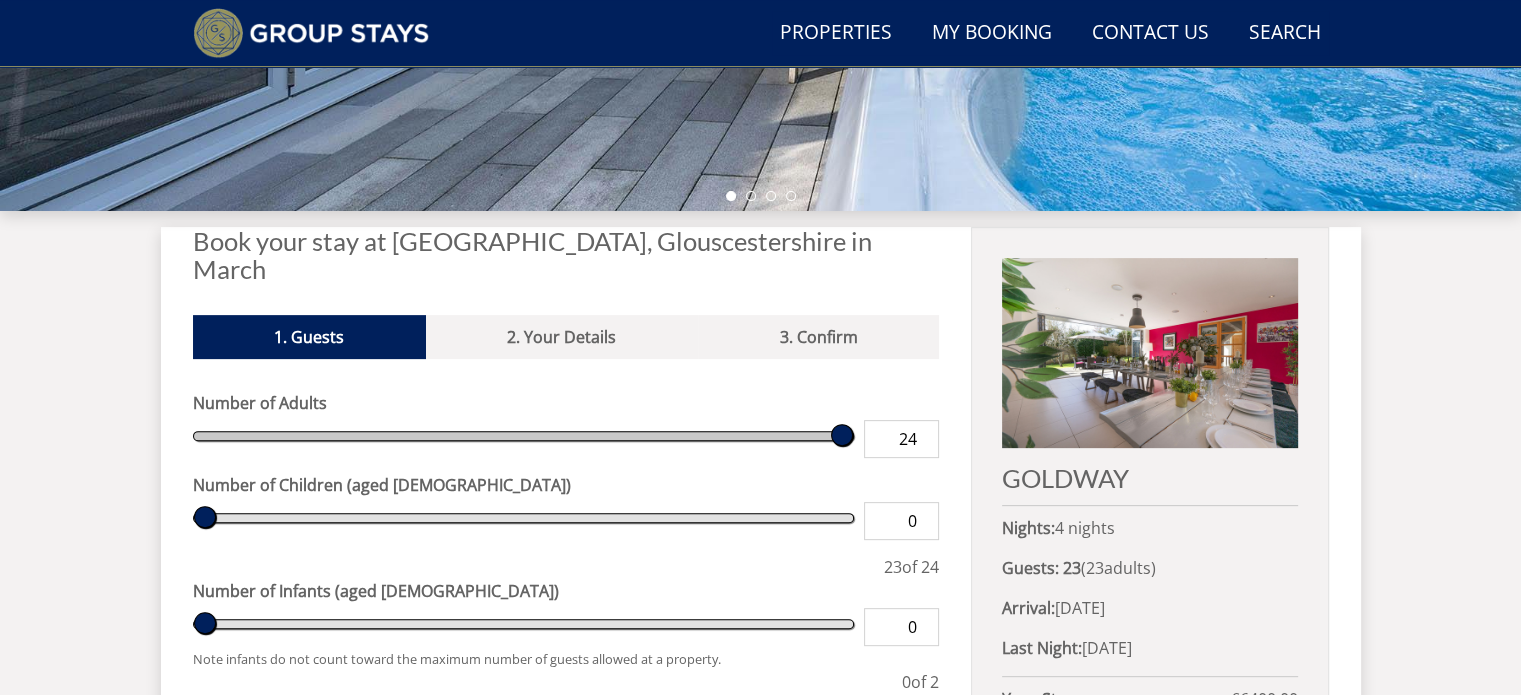 type on "24" 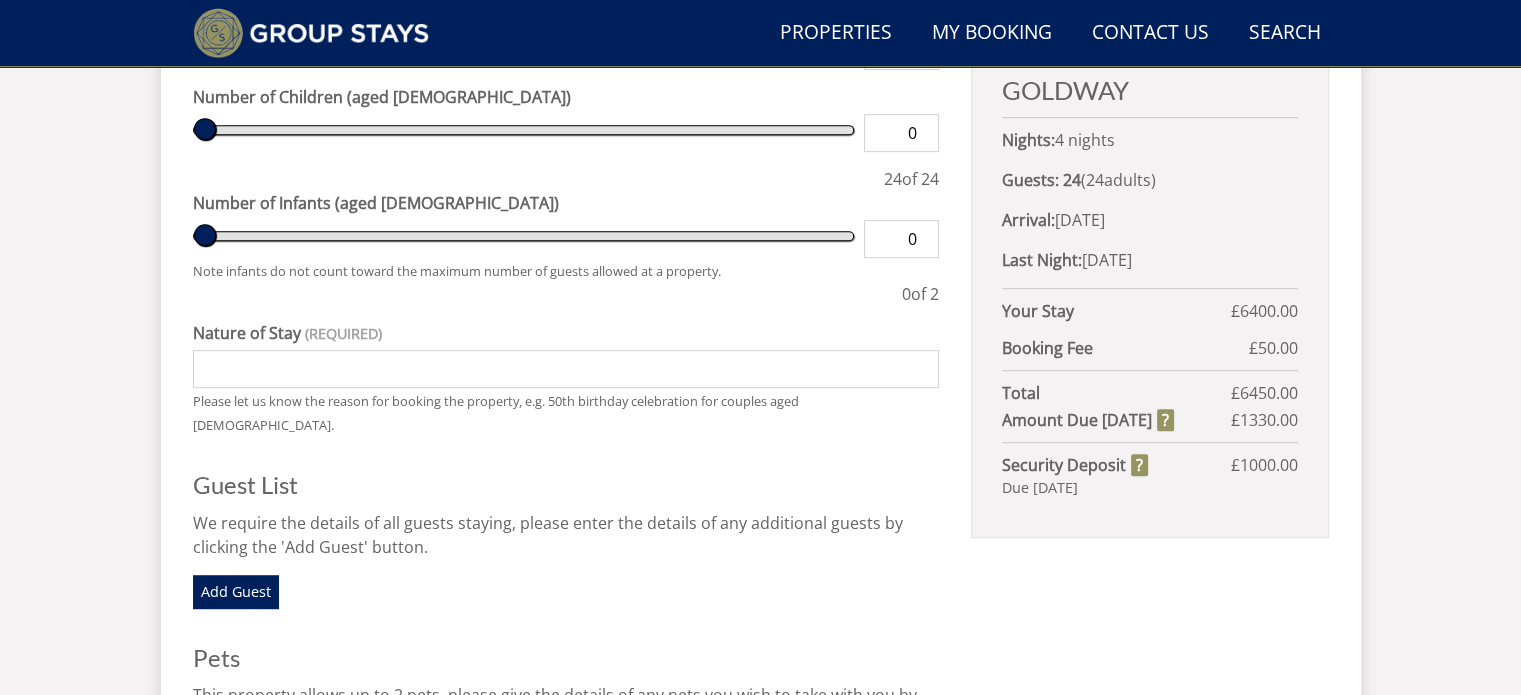 scroll, scrollTop: 1000, scrollLeft: 0, axis: vertical 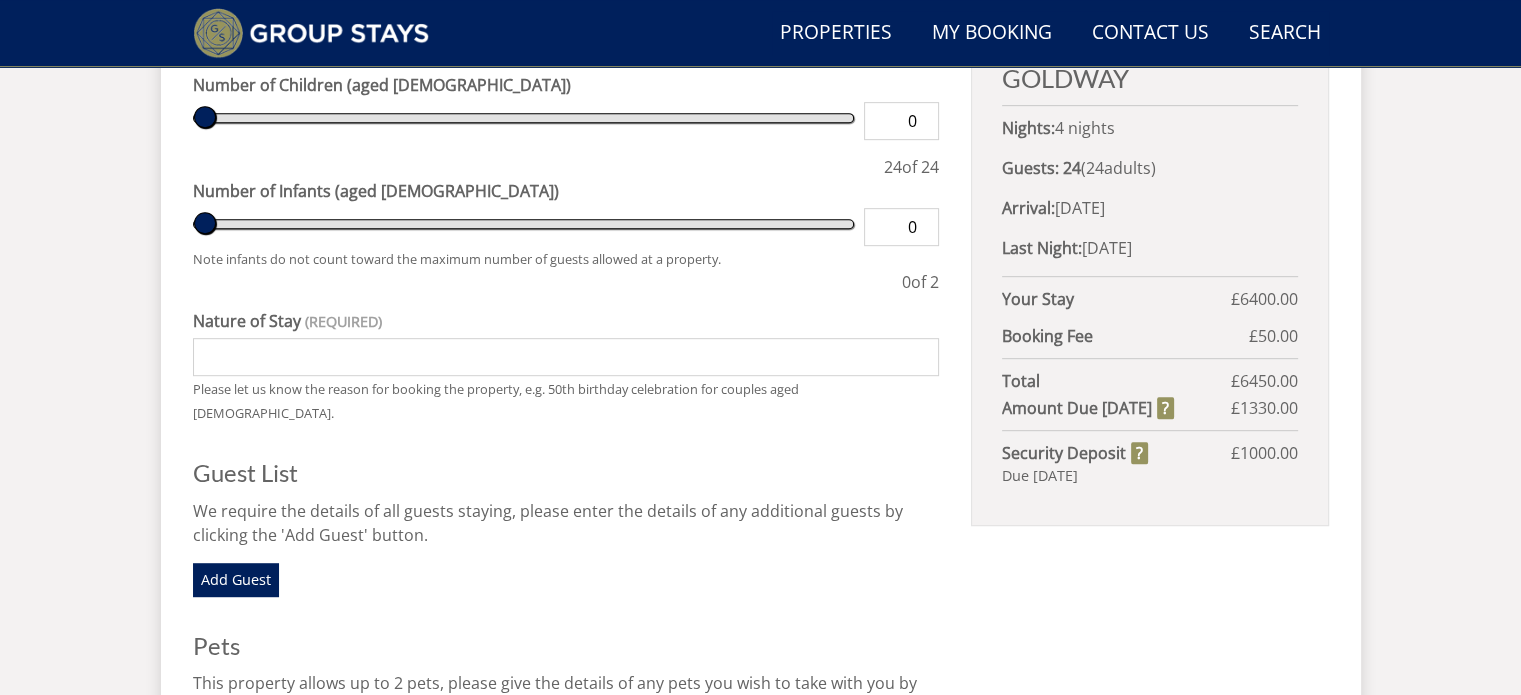 click on "Nature of Stay" at bounding box center (566, 357) 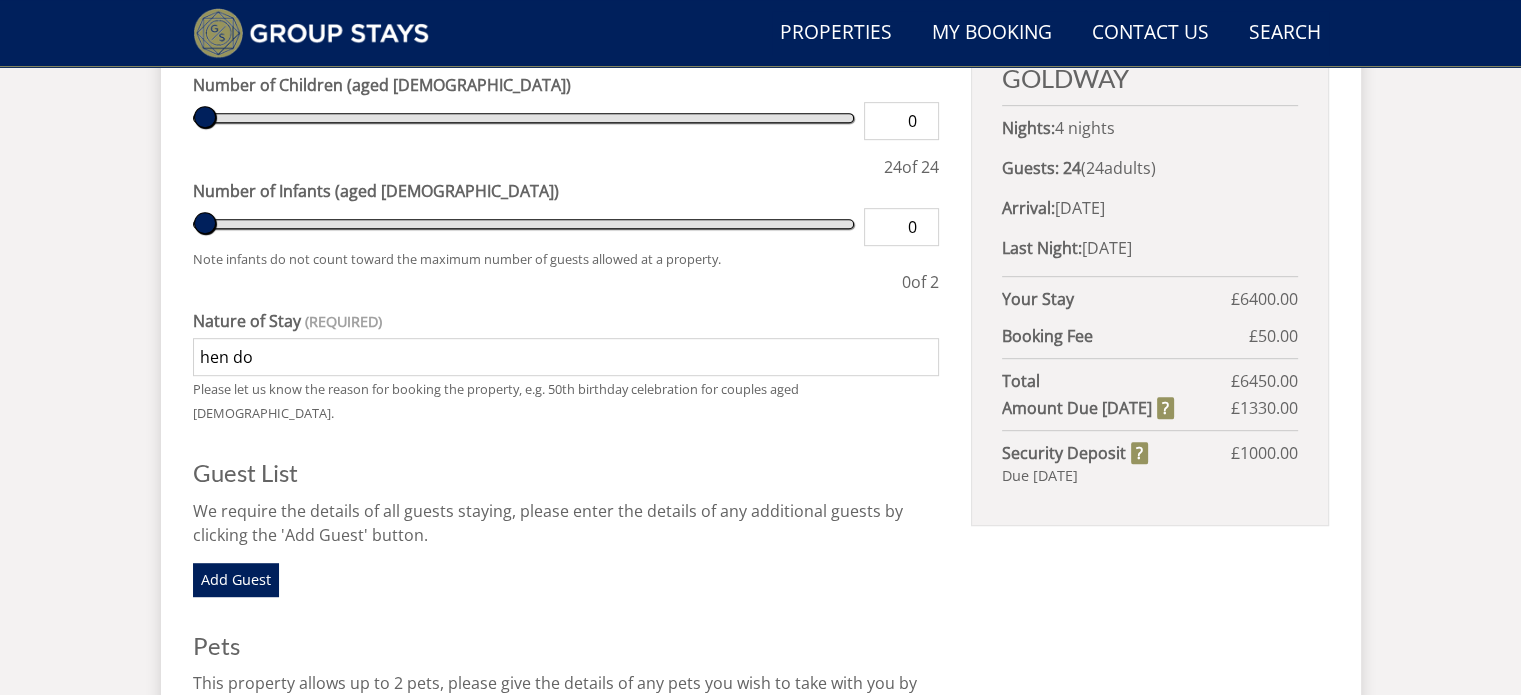 type on "hen do" 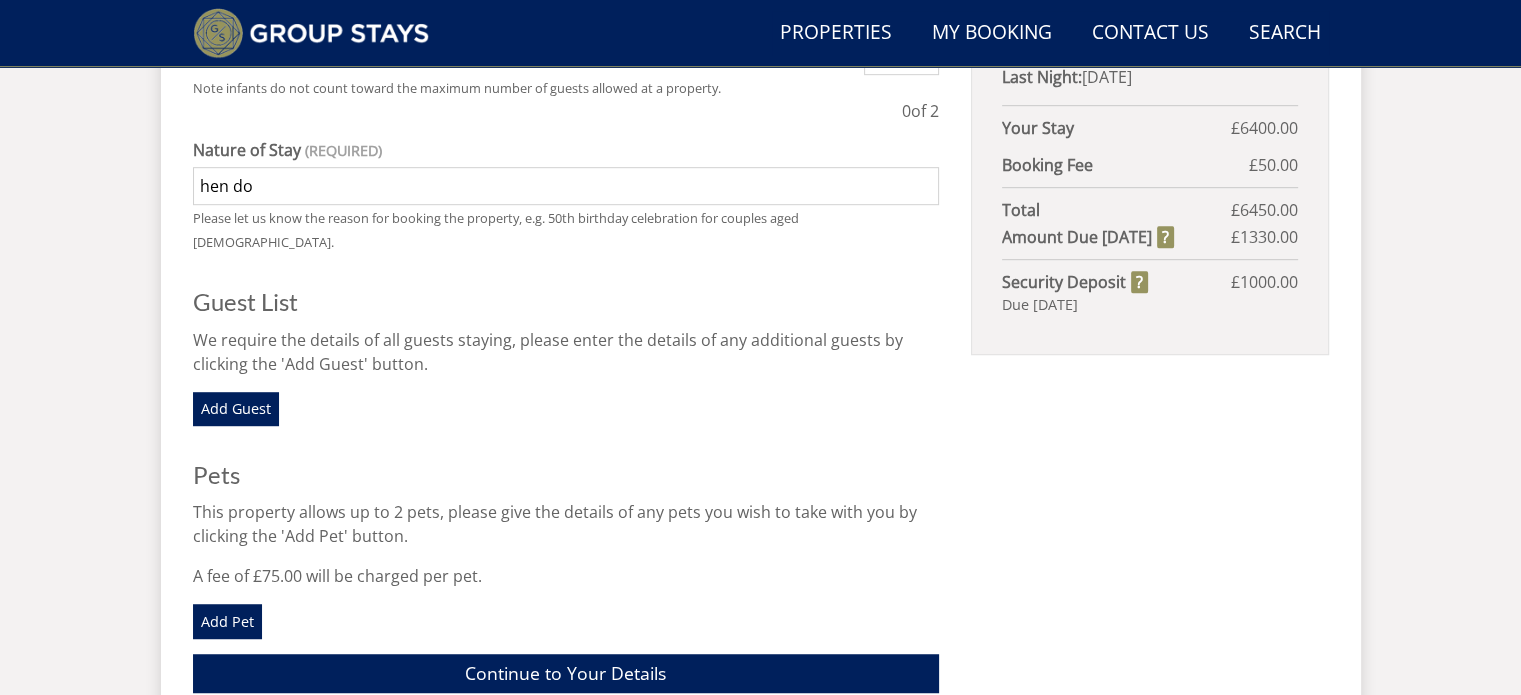 scroll, scrollTop: 915, scrollLeft: 0, axis: vertical 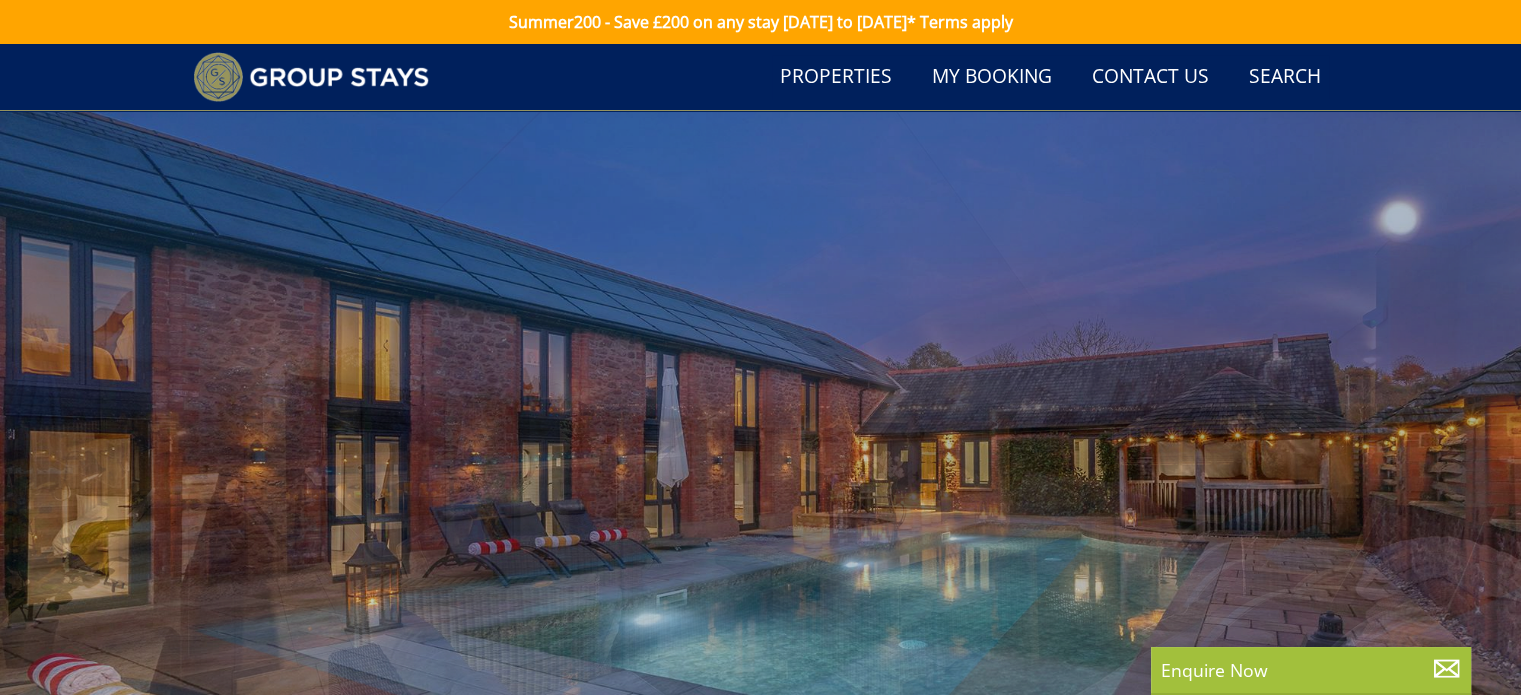 select on "24" 